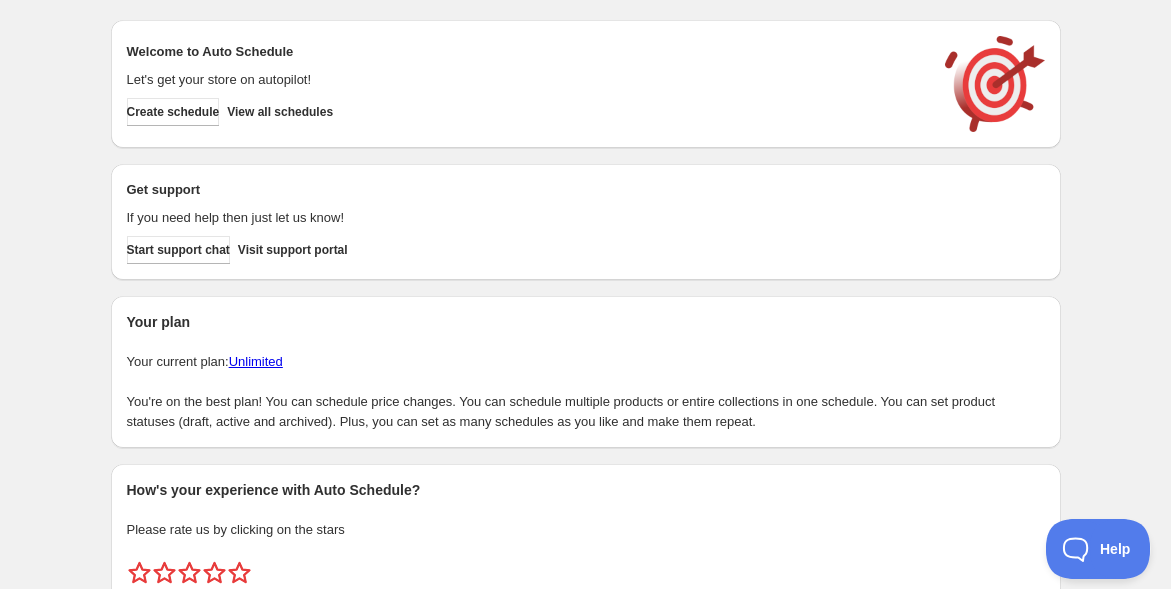 scroll, scrollTop: 0, scrollLeft: 0, axis: both 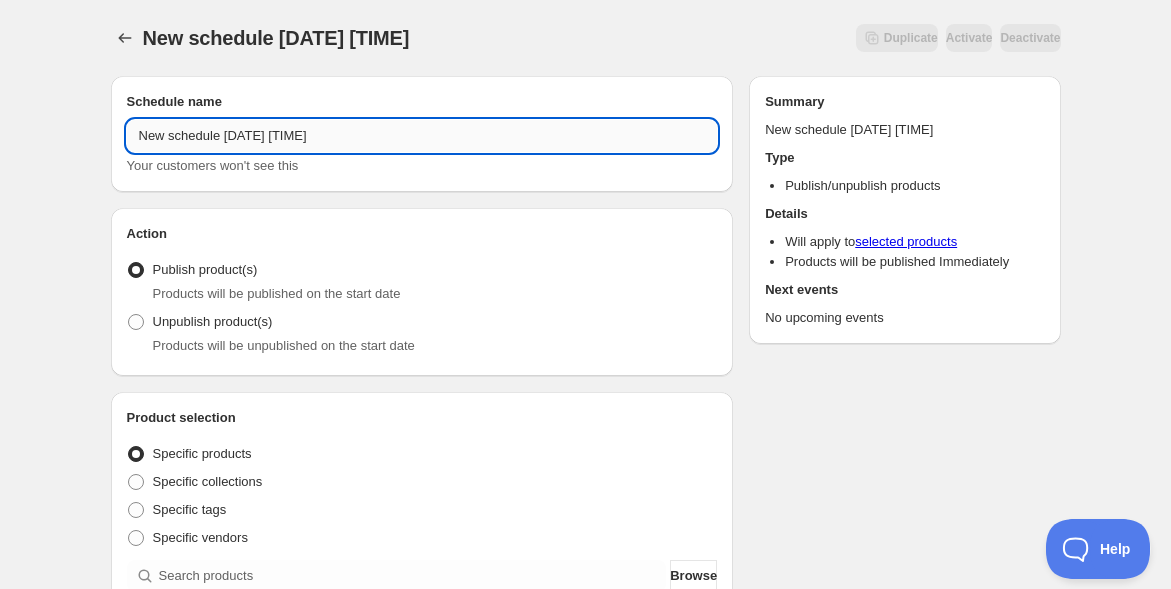 click on "New schedule [DATE] [TIME]" at bounding box center [422, 136] 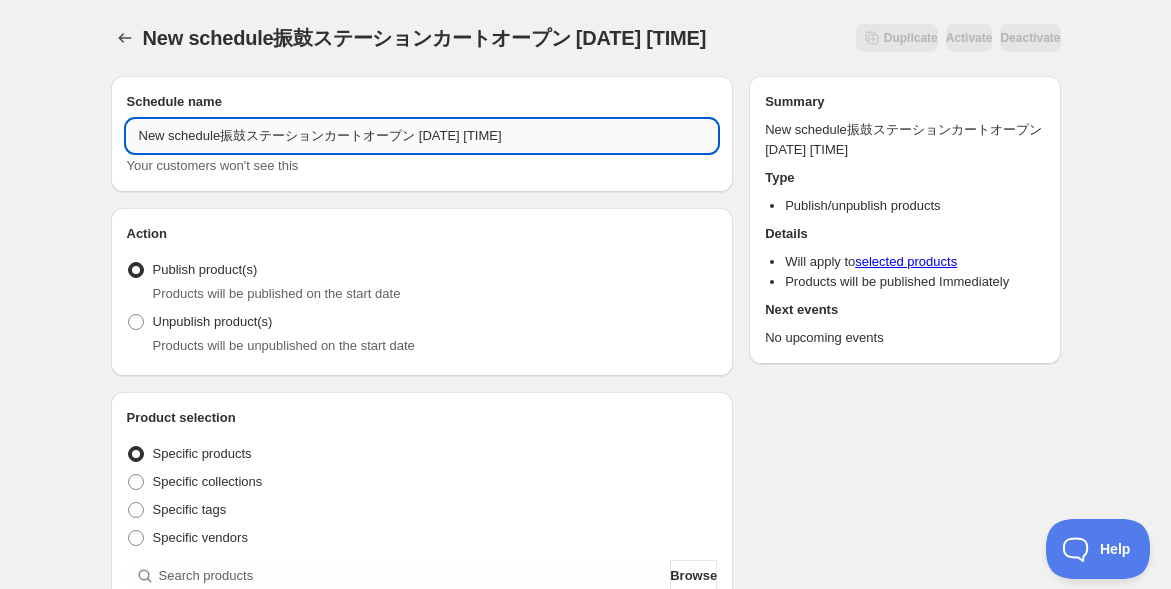 paste on "振鼓ステーションカートオープン" 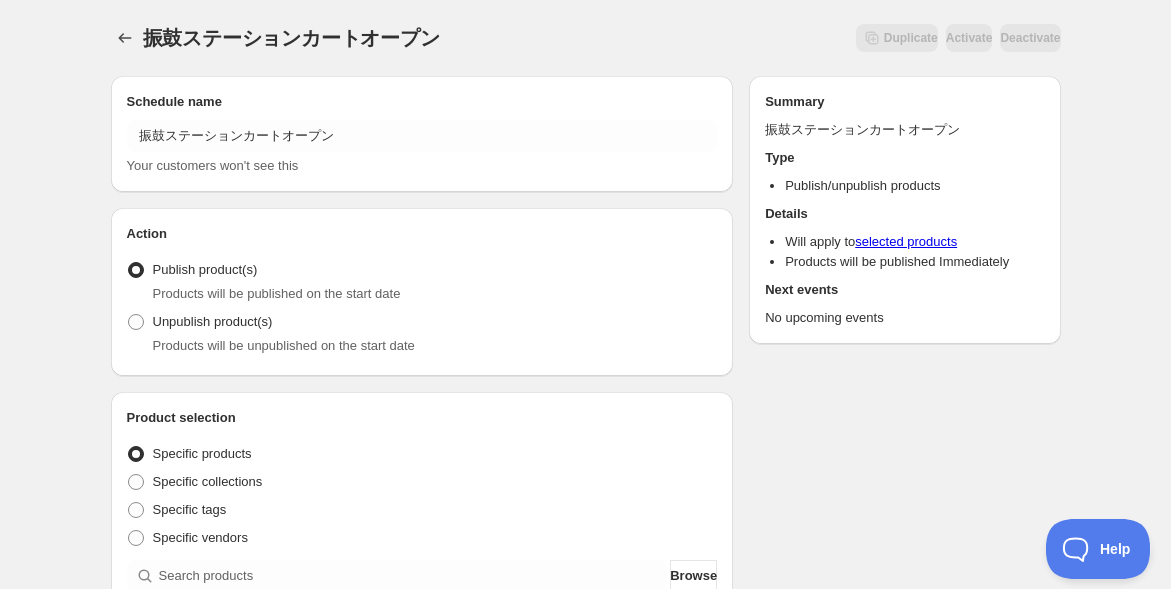 click on "振鼓ステーションカートオープン. This page is ready 振鼓ステーションカートオープン Duplicate Activate Deactivate More actions Duplicate Activate Deactivate Submit Schedule name 振鼓ステーションカートオープン Your customers won't see this Action Action Publish product(s) Products will be published on the start date Unpublish product(s) Products will be unpublished on the start date Product selection Entity type Specific products Specific collections Specific tags Specific vendors Browse Active dates Active Date Type Start immediately Schedule will run shortly after you save the schedule Set start date Schedule will run at a date you set in the future Set end date Repeating Repeating Ok Cancel Every 1 Date range Days Weeks Months Years Days Ends Never On specific date After a number of occurances Tags Add/remove tags to products for the duration of the schedule Countdown timer Show a countdown timer on the product page Open theme editor Anything else? Sales channel" at bounding box center [585, 762] 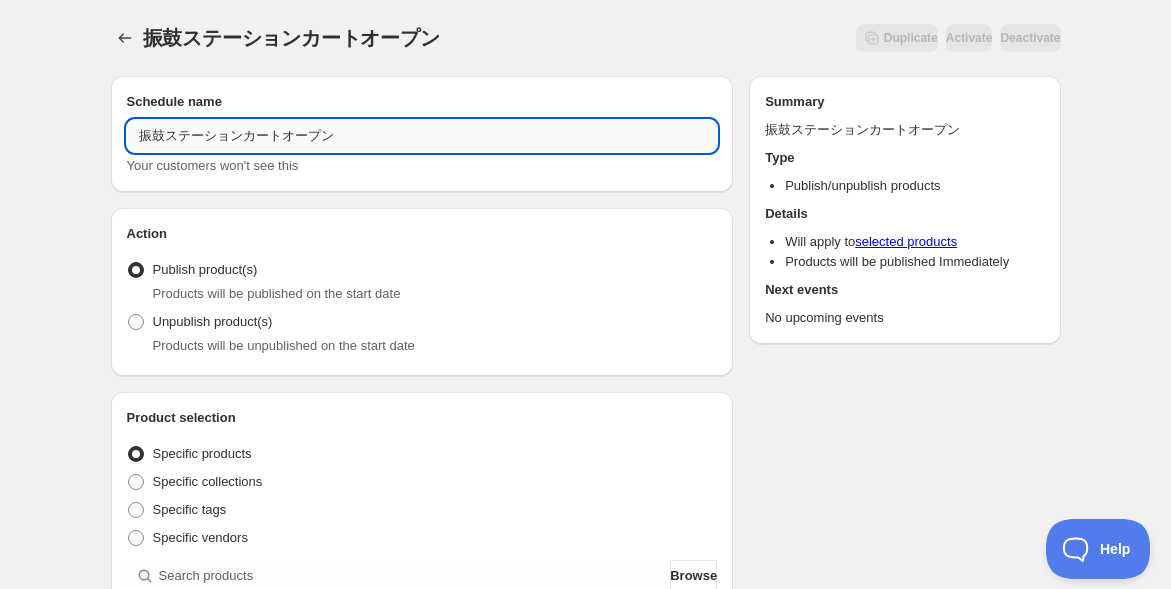 click on "振鼓ステーションカートオープン" at bounding box center [422, 136] 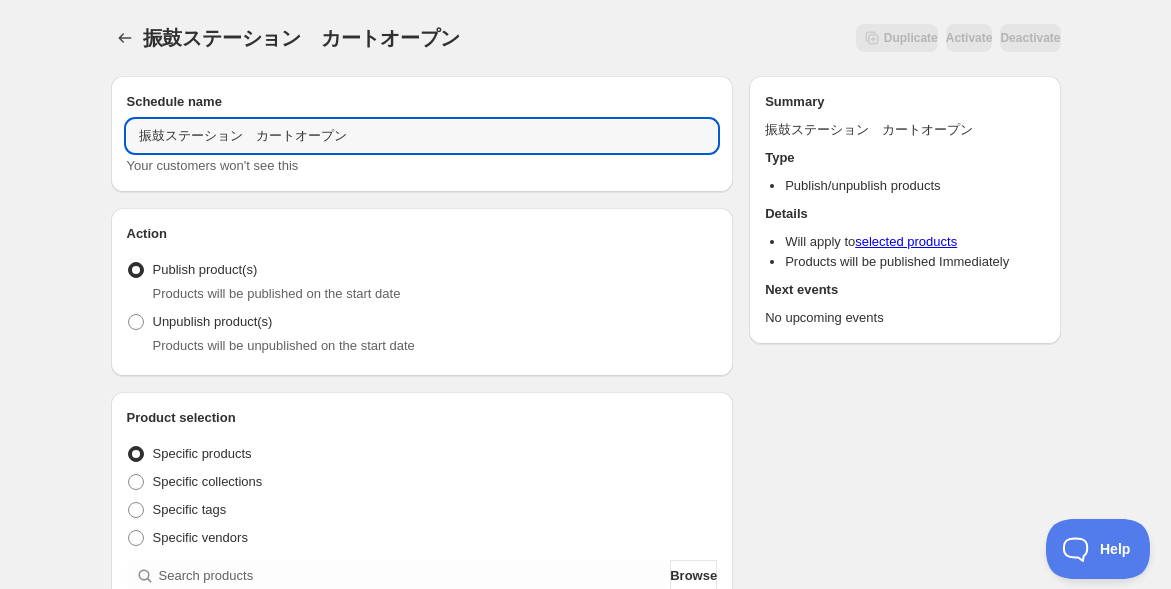 click on "振鼓ステーション　カートオープン. This page is ready 振鼓ステーション　カートオープン Duplicate Activate Deactivate More actions Duplicate Activate Deactivate Submit Schedule name 振鼓ステーション　カートオープン Your customers won't see this Action Action Publish product(s) Products will be published on the start date Unpublish product(s) Products will be unpublished on the start date Product selection Entity type Specific products Specific collections Specific tags Specific vendors Browse Active dates Active Date Type Start immediately Schedule will run shortly after you save the schedule Set start date Schedule will run at a date you set in the future Set end date Repeating Repeating Ok Cancel Every 1 Date range Days Weeks Months Years Days Ends Never On specific date After a number of occurances Tags Add/remove tags to products for the duration of the schedule Countdown timer Show a countdown timer on the product page Open theme editor Anything else? Summary" at bounding box center [585, 762] 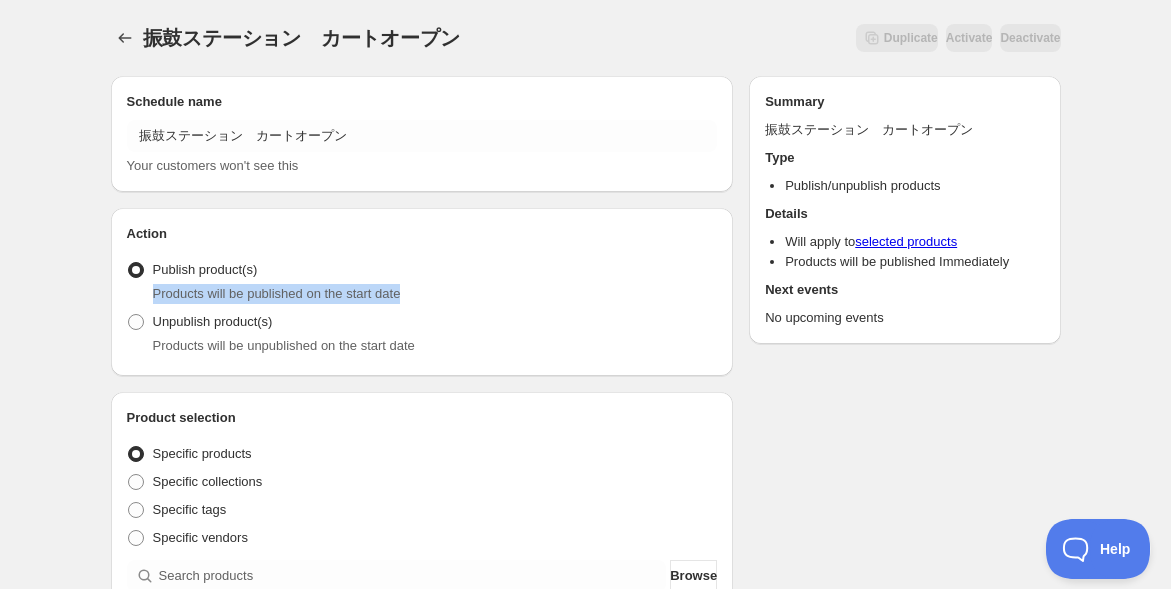 drag, startPoint x: 402, startPoint y: 296, endPoint x: 143, endPoint y: 300, distance: 259.03088 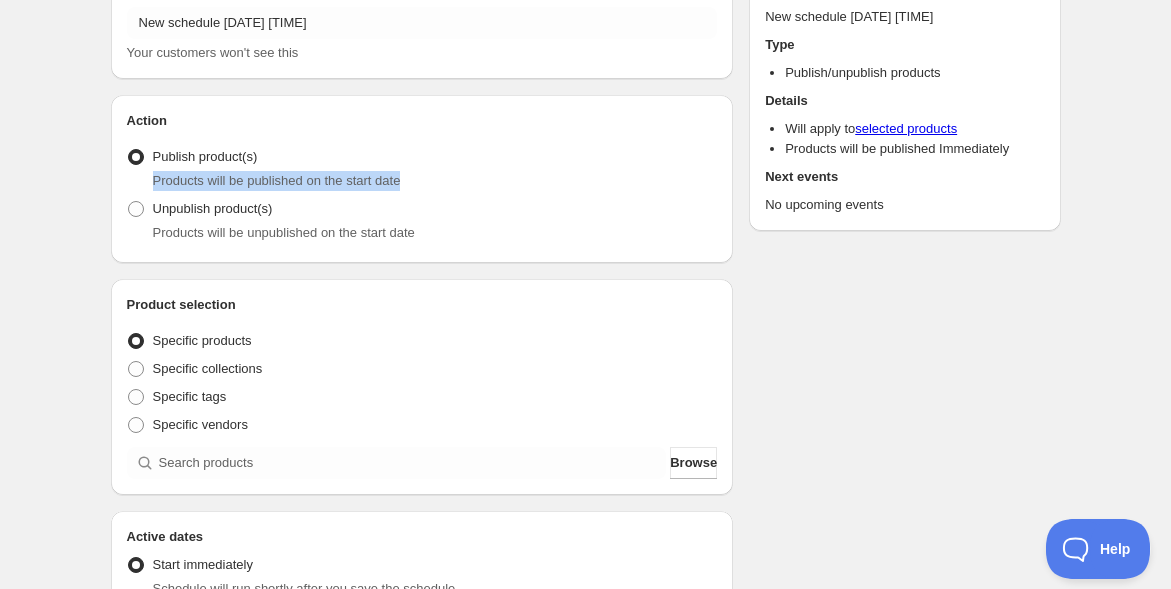 scroll, scrollTop: 222, scrollLeft: 0, axis: vertical 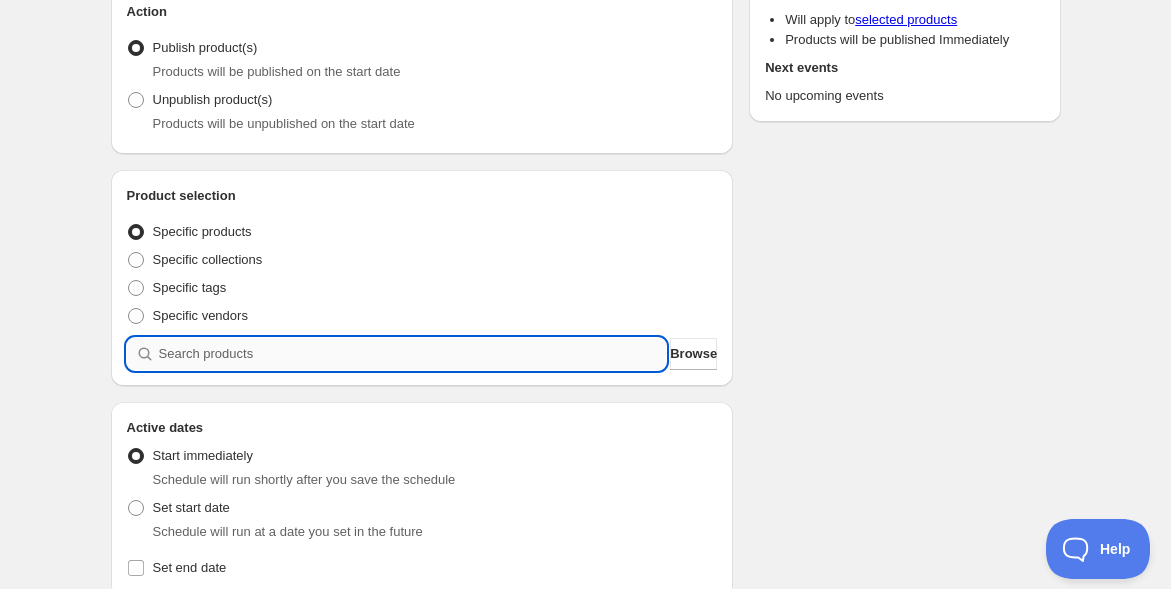 click at bounding box center (413, 354) 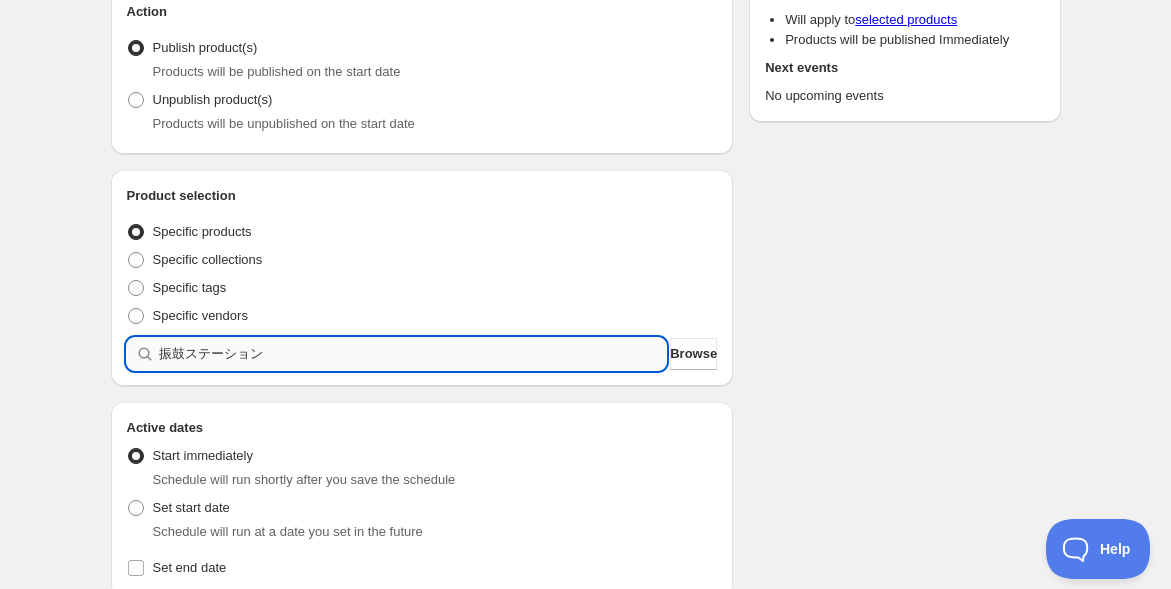 type 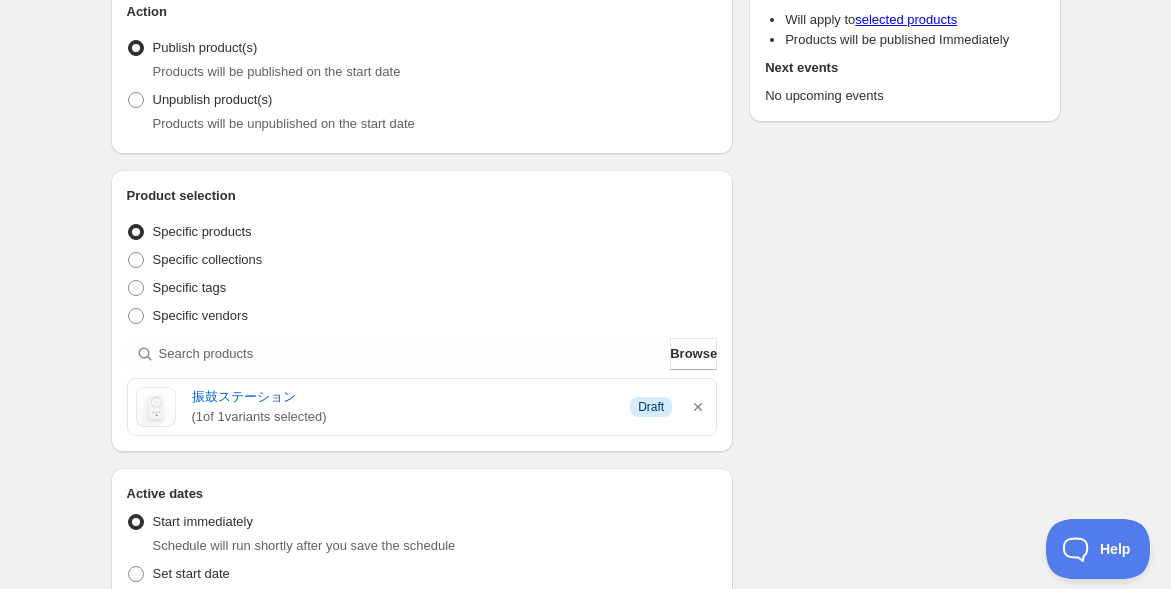 click on "New schedule [DATE] [TIME]. This page is ready New schedule [DATE] [TIME] Duplicate Activate Deactivate More actions Duplicate Activate Deactivate Submit Schedule name New schedule [DATE] [TIME] Your customers won't see this Action Action Publish product(s) Products will be published on the start date Unpublish product(s) Products will be unpublished on the start date Product selection Entity type Specific products Specific collections Specific tags Specific vendors Browse 振鼓ステーション ( 1  of   1  variants selected) Info Draft Active dates Active Date Type Start immediately Schedule will run shortly after you save the schedule Set start date Schedule will run at a date you set in the future Set end date Repeating Repeating Ok Cancel Every 1 Date range Days Weeks Months Years Days Ends Never On specific date After a number of occurances Tags Add/remove tags to products for the duration of the schedule Countdown timer Show a countdown timer on the product page Open theme editor Summary" at bounding box center [585, 573] 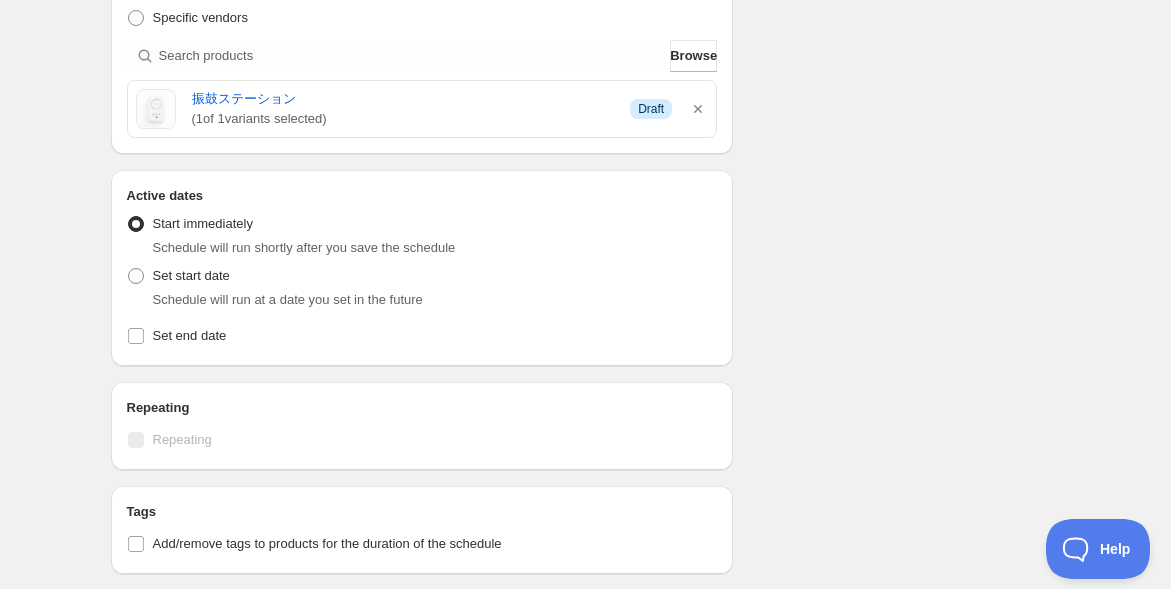 scroll, scrollTop: 555, scrollLeft: 0, axis: vertical 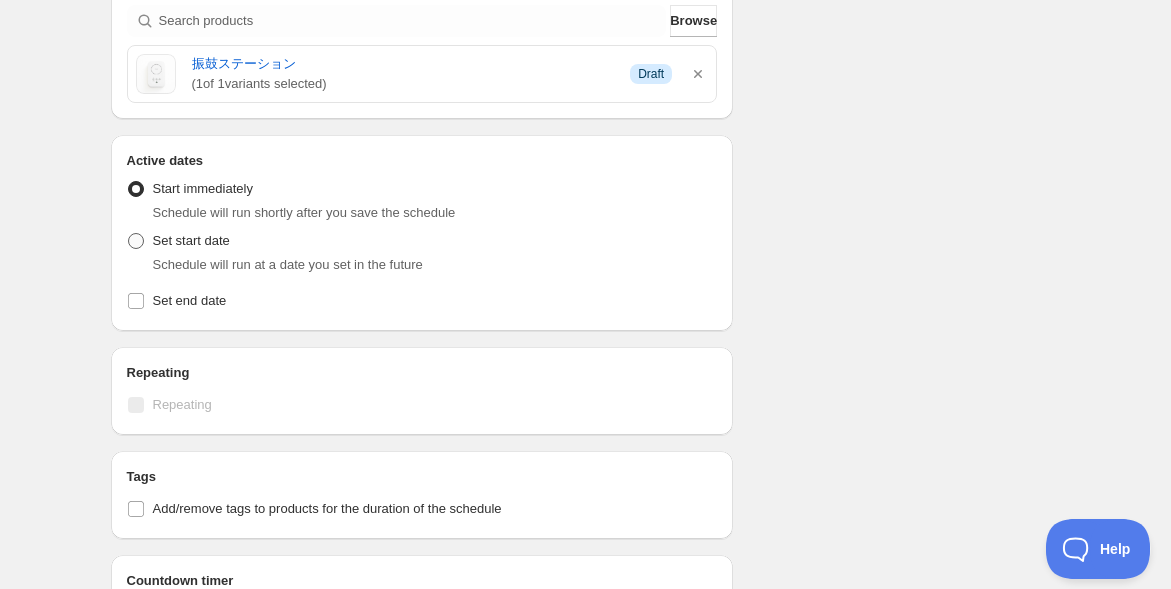 click at bounding box center [136, 241] 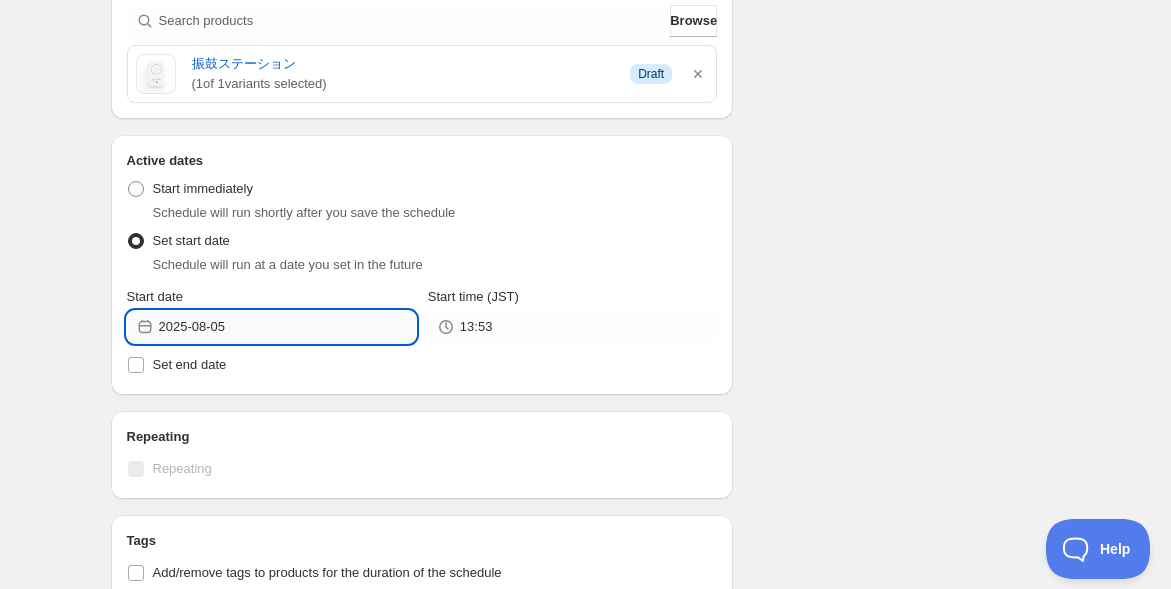 click on "2025-08-05" at bounding box center (287, 327) 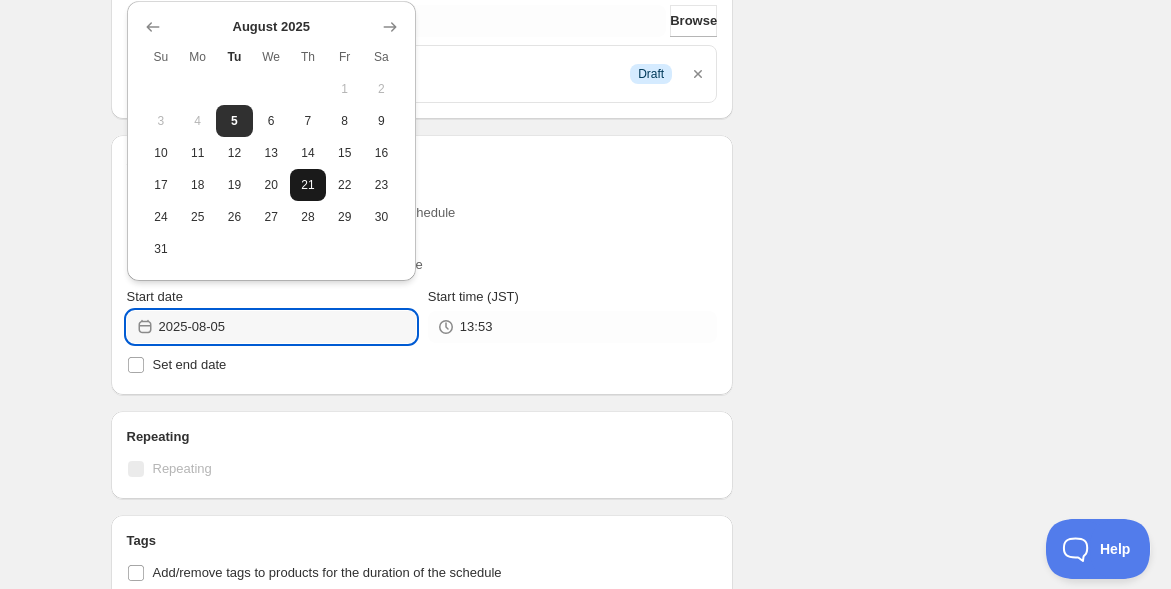click on "21" at bounding box center (308, 185) 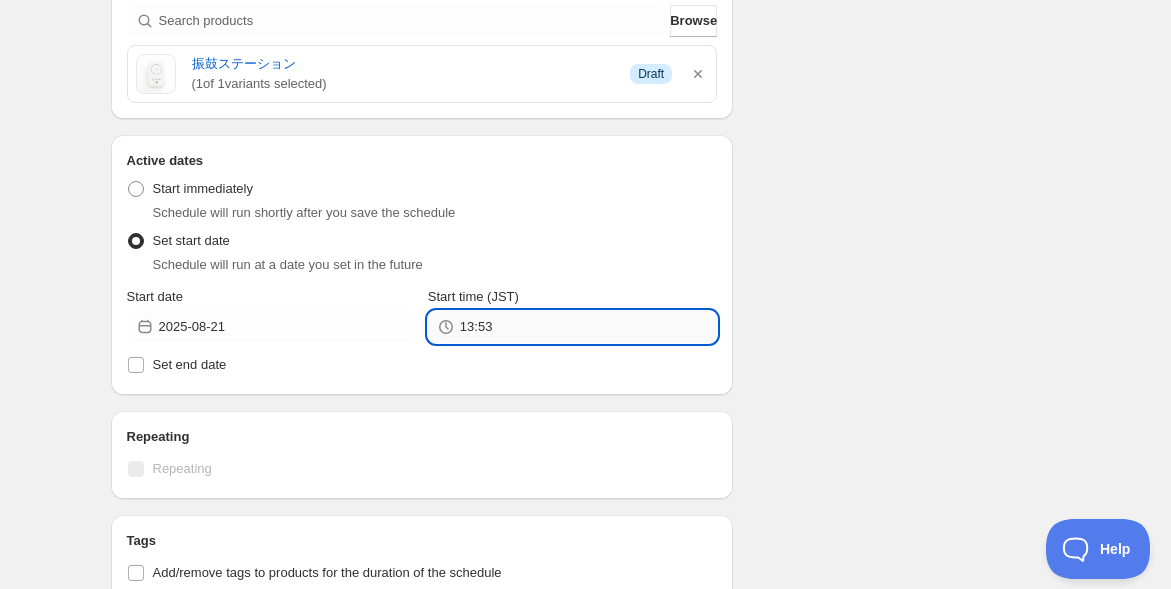 click on "13:53" at bounding box center [588, 327] 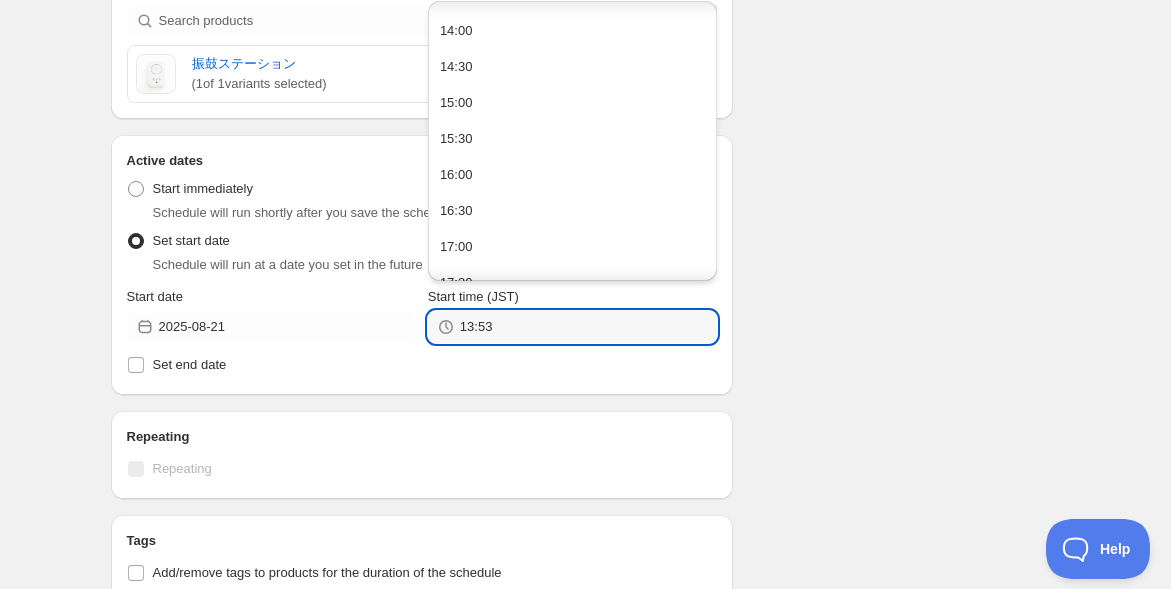 scroll, scrollTop: 777, scrollLeft: 0, axis: vertical 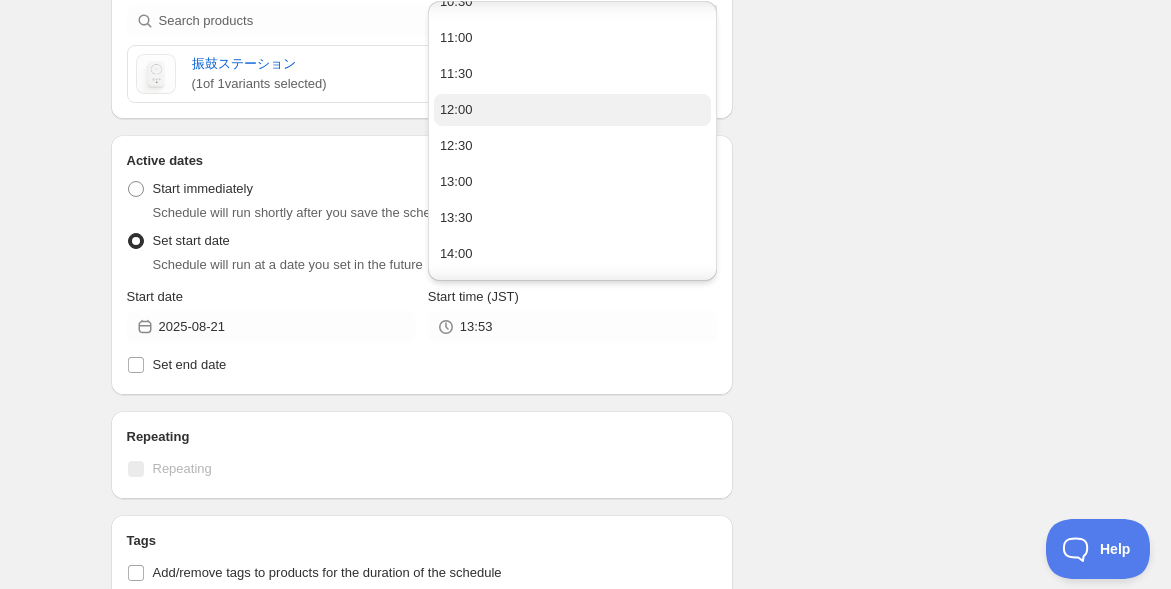 click on "12:00" at bounding box center (572, 110) 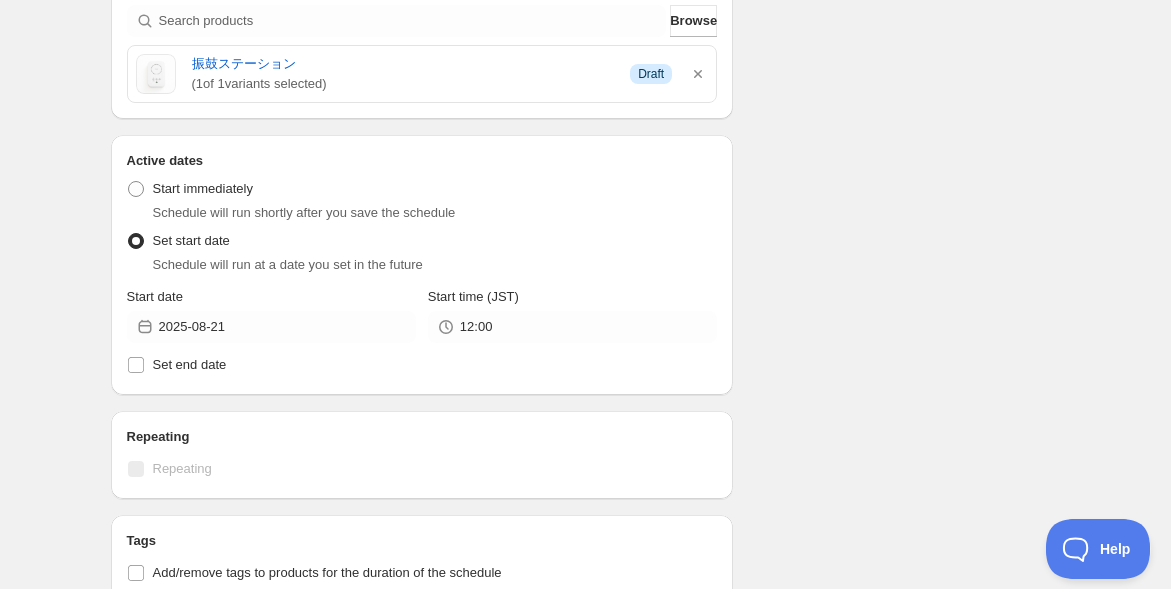 click on "New schedule [DATE] [TIME]. This page is ready New schedule [DATE] [TIME] Duplicate Activate Deactivate More actions Duplicate Activate Deactivate Submit Schedule name New schedule [DATE] [TIME] Your customers won't see this Action Action Publish product(s) Products will be published on the start date Unpublish product(s) Products will be unpublished on the start date Product selection Entity type Specific products Specific collections Specific tags Specific vendors Browse 振鼓ステーション ( 1  of   1  variants selected) Info Draft Active dates Active Date Type Start immediately Schedule will run shortly after you save the schedule Set start date Schedule will run at a date you set in the future Start date [DATE] Start time (JST) [TIME] Set end date Repeating Repeating Ok Cancel Every 1 Date range Days Weeks Months Years Days Ends Never On specific date After a number of occurances Tags Add/remove tags to products for the duration of the schedule Countdown timer Open theme editor Type" at bounding box center (585, 272) 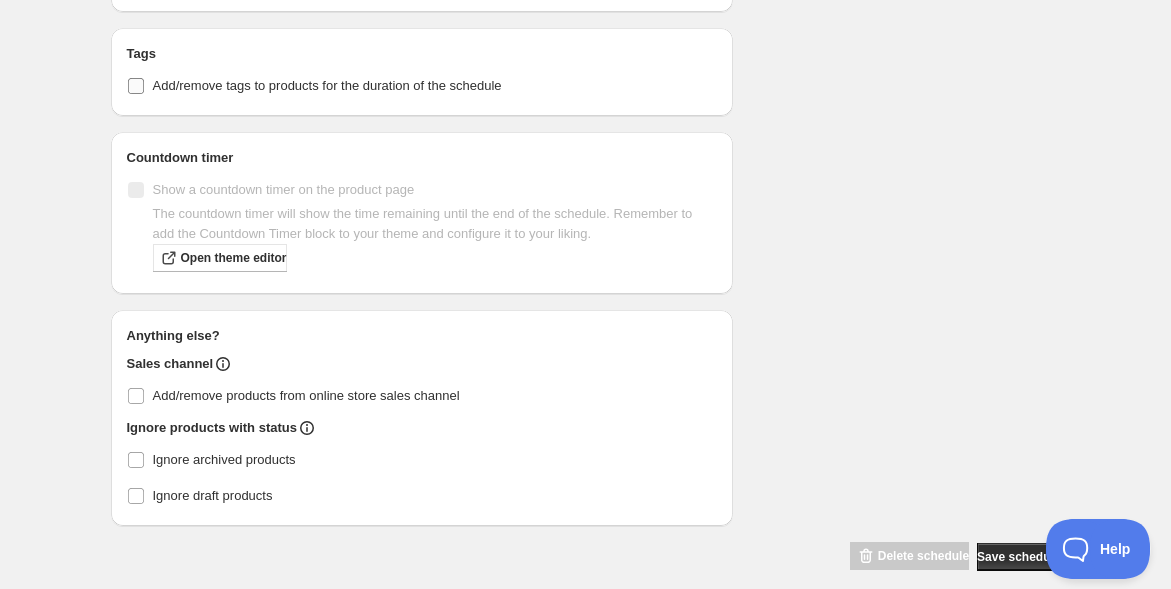 scroll, scrollTop: 1060, scrollLeft: 0, axis: vertical 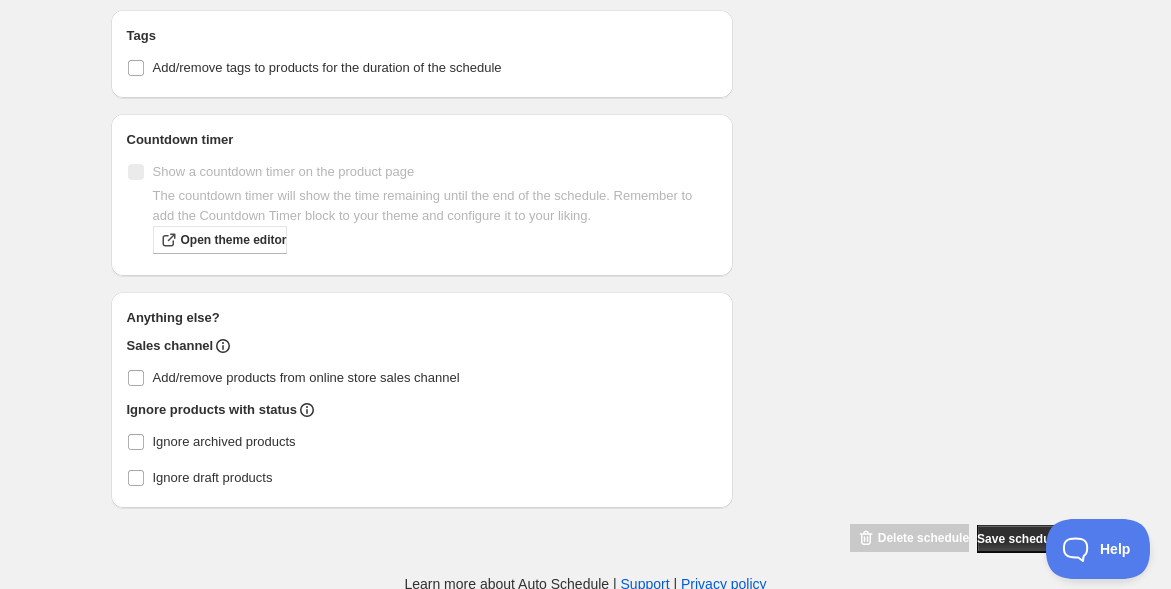 type on "New schedule [DATE] [TIME]" 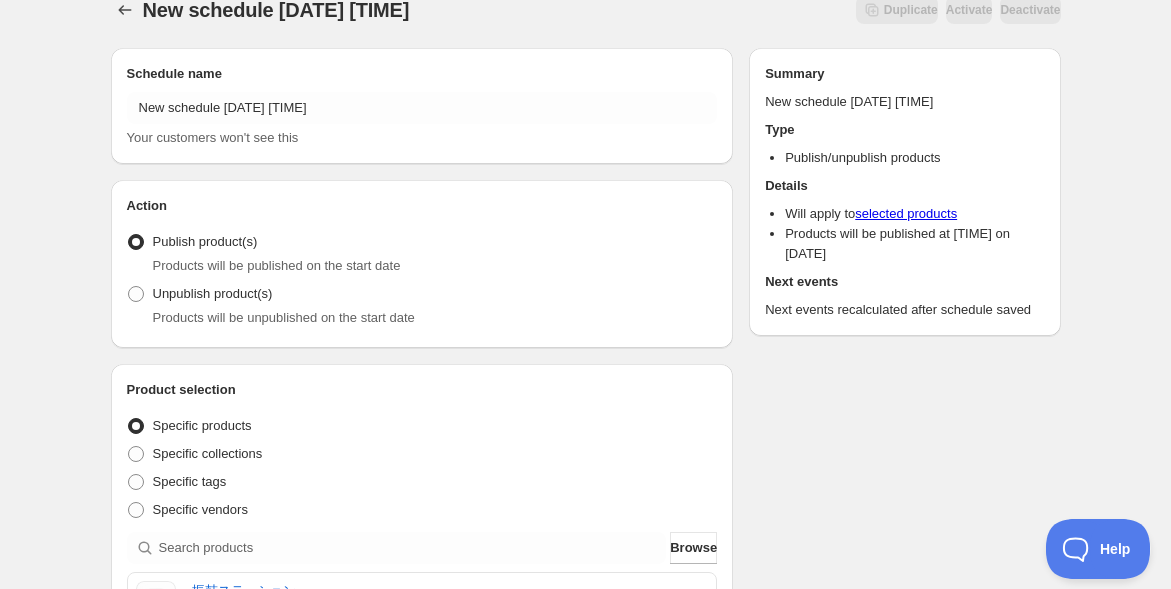 scroll, scrollTop: 0, scrollLeft: 0, axis: both 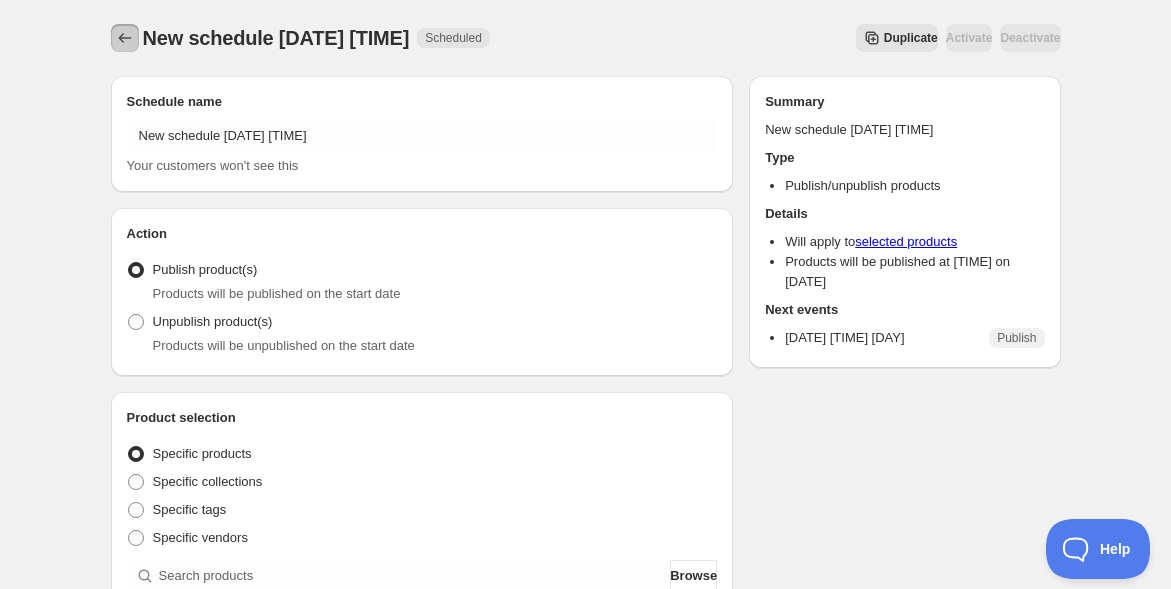 click 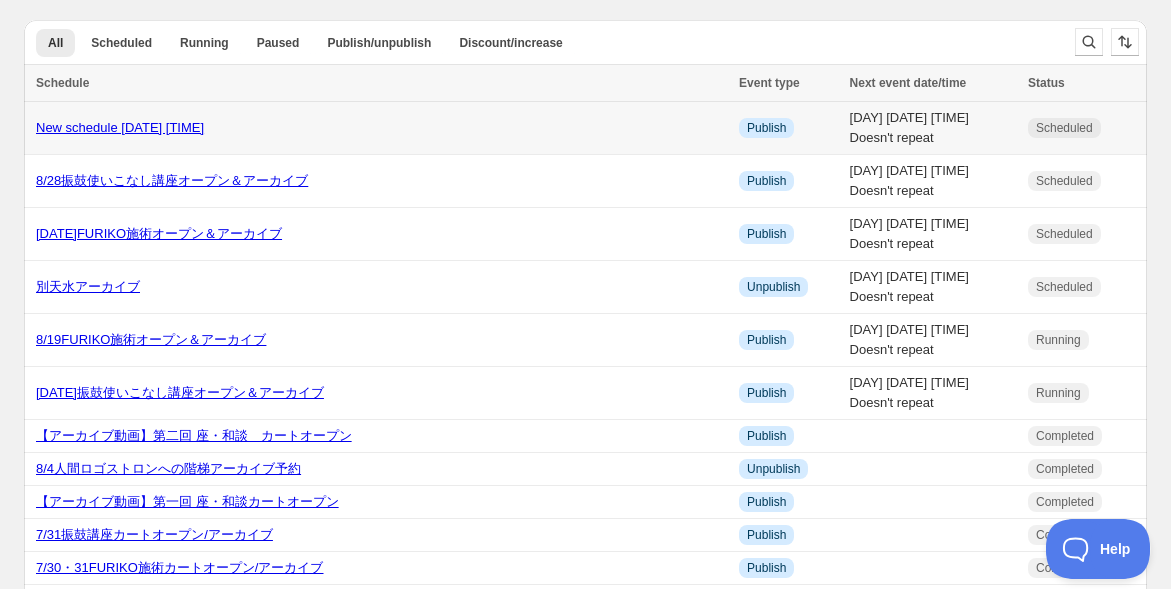 click on "New schedule [DATE] [TIME]" at bounding box center [120, 127] 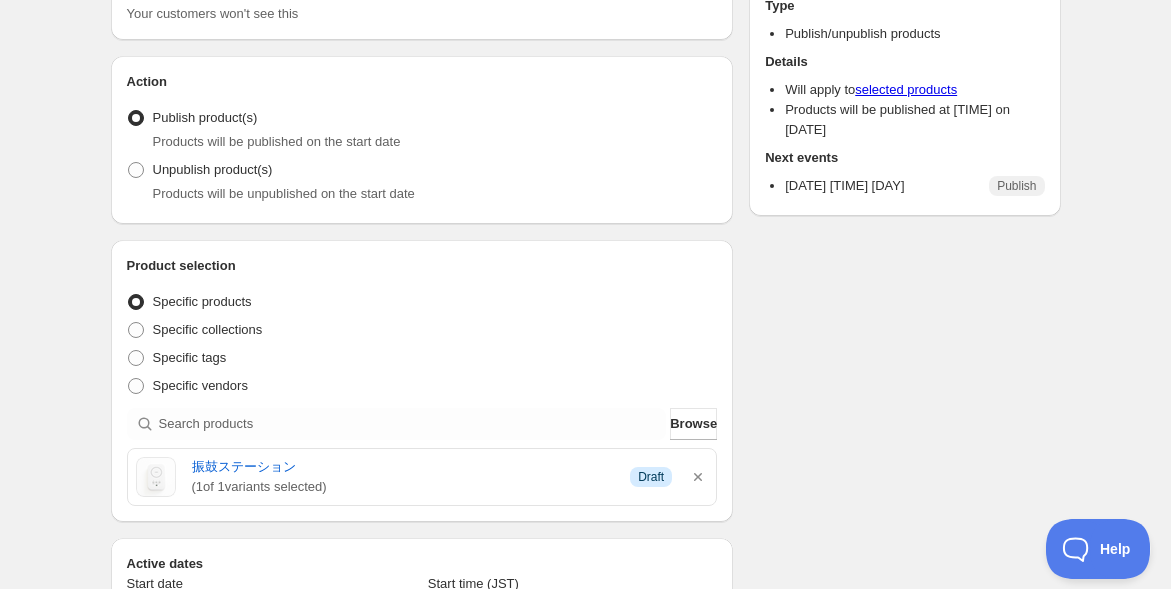scroll, scrollTop: 0, scrollLeft: 0, axis: both 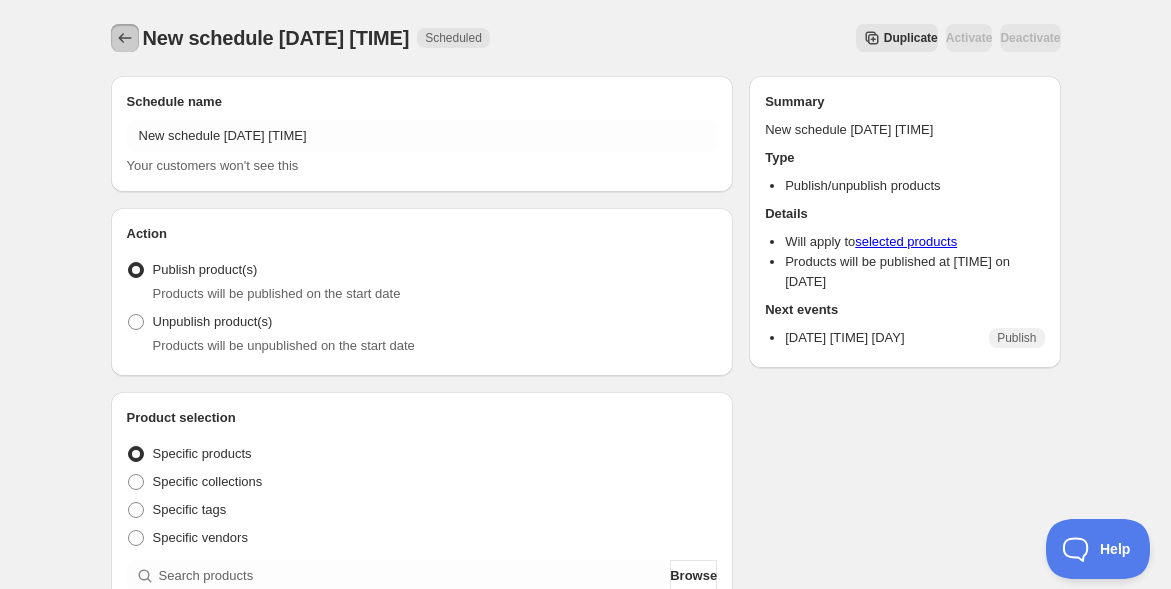 click 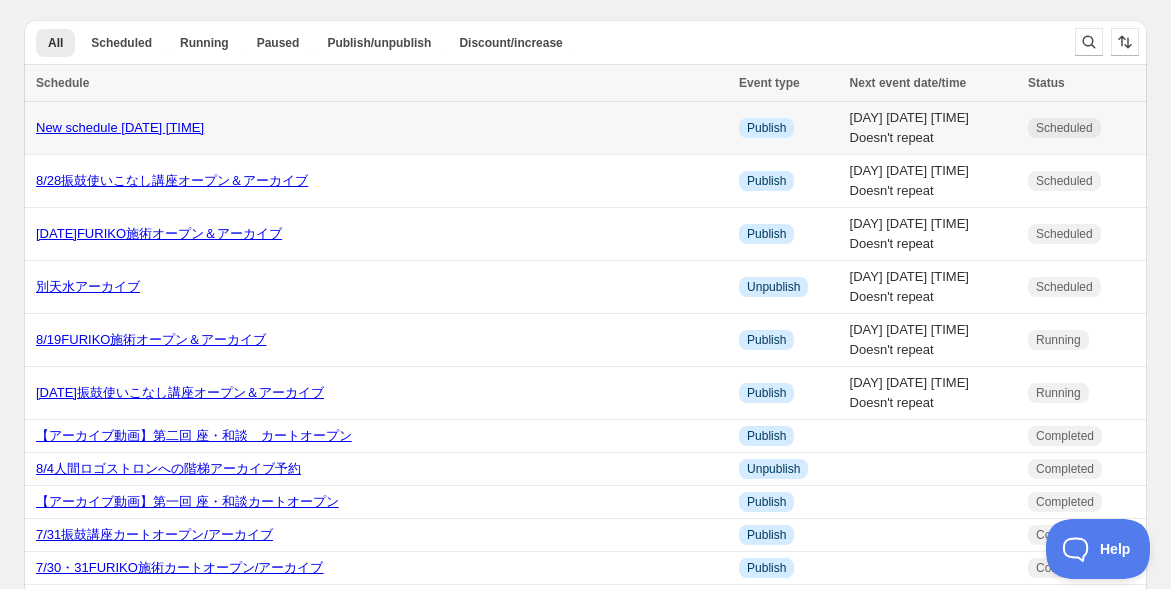 click on "New schedule [DATE] [TIME]" at bounding box center (120, 127) 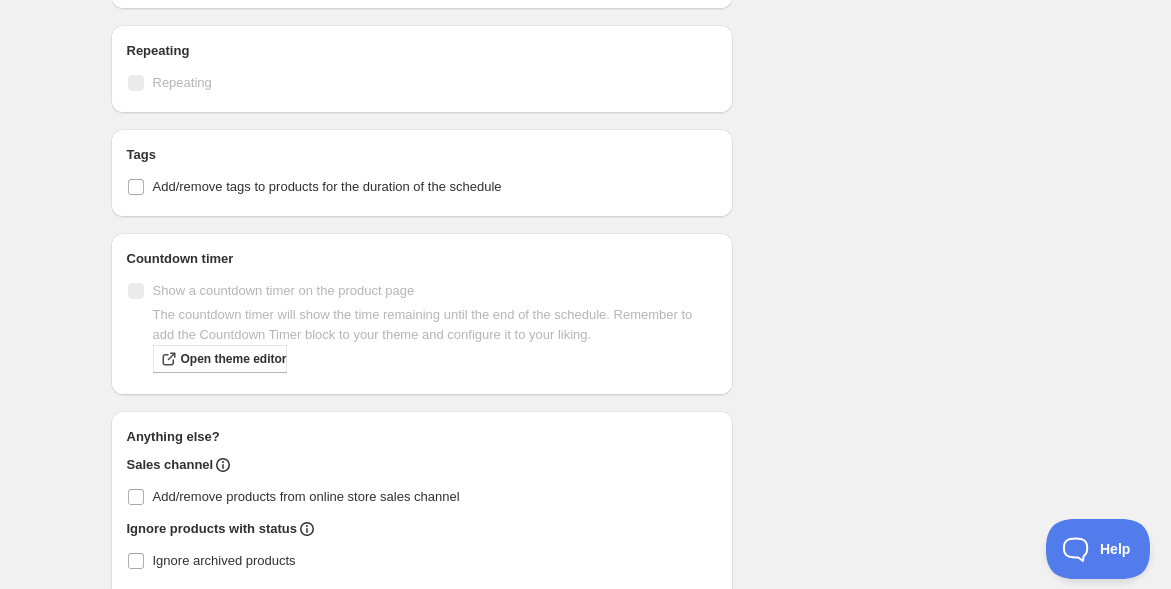 scroll, scrollTop: 945, scrollLeft: 0, axis: vertical 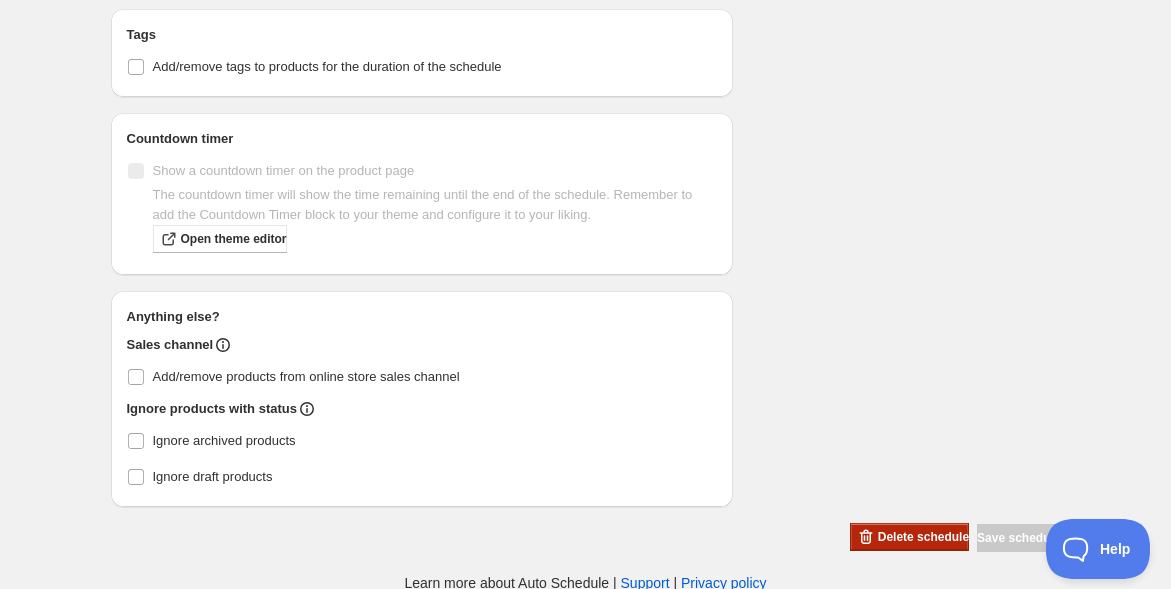 click on "Delete schedule" at bounding box center [923, 537] 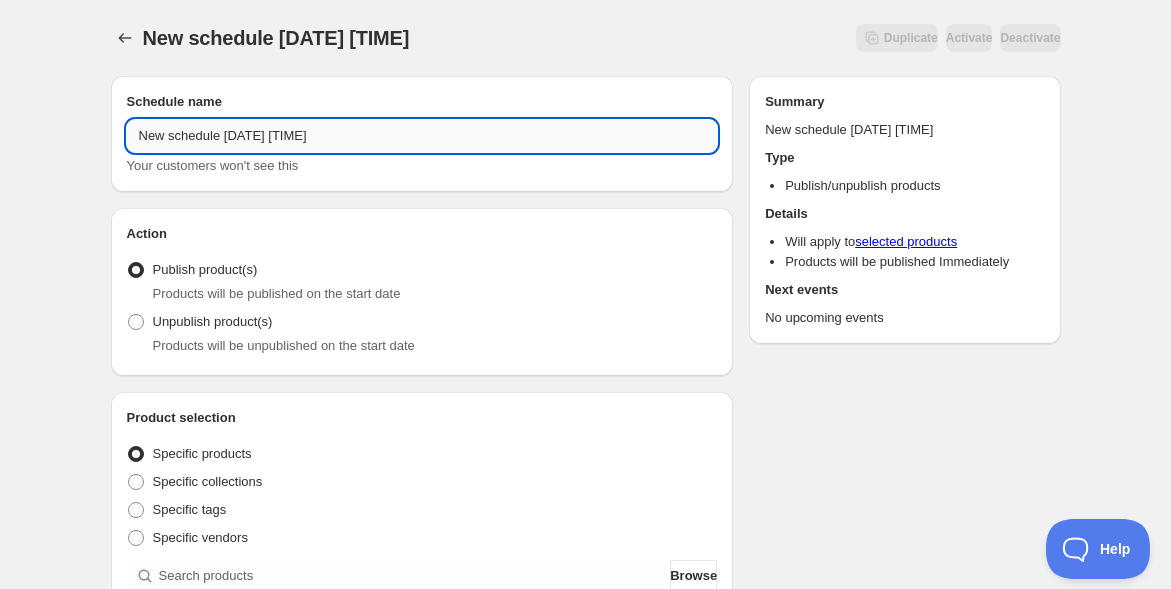 click on "New schedule [DATE] [TIME]" at bounding box center (422, 136) 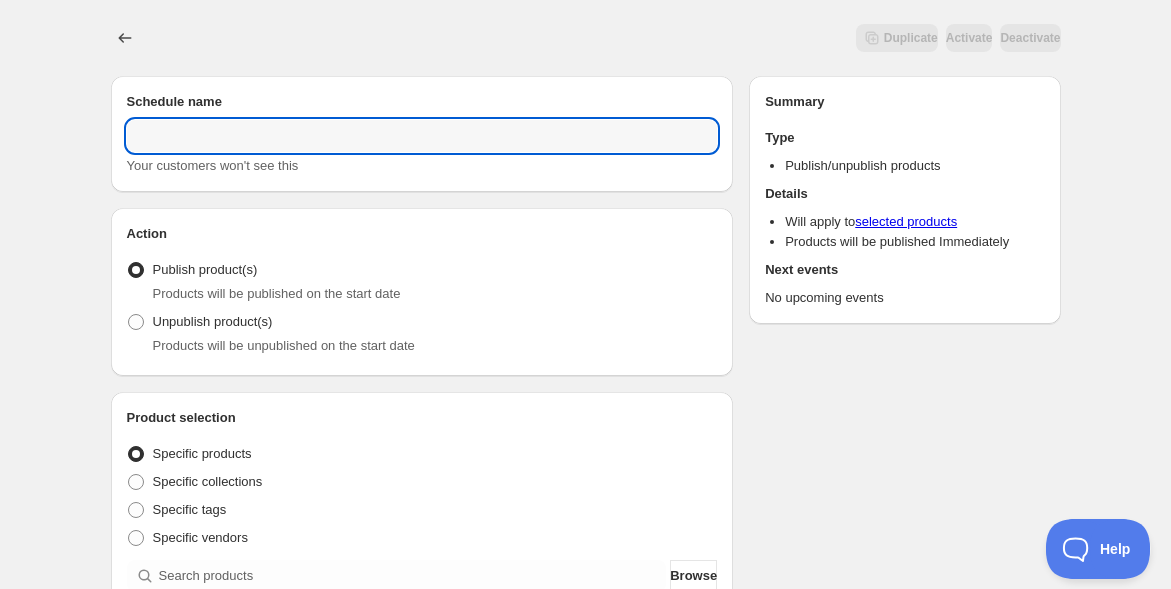 paste on "振鼓ステーションカートオープン" 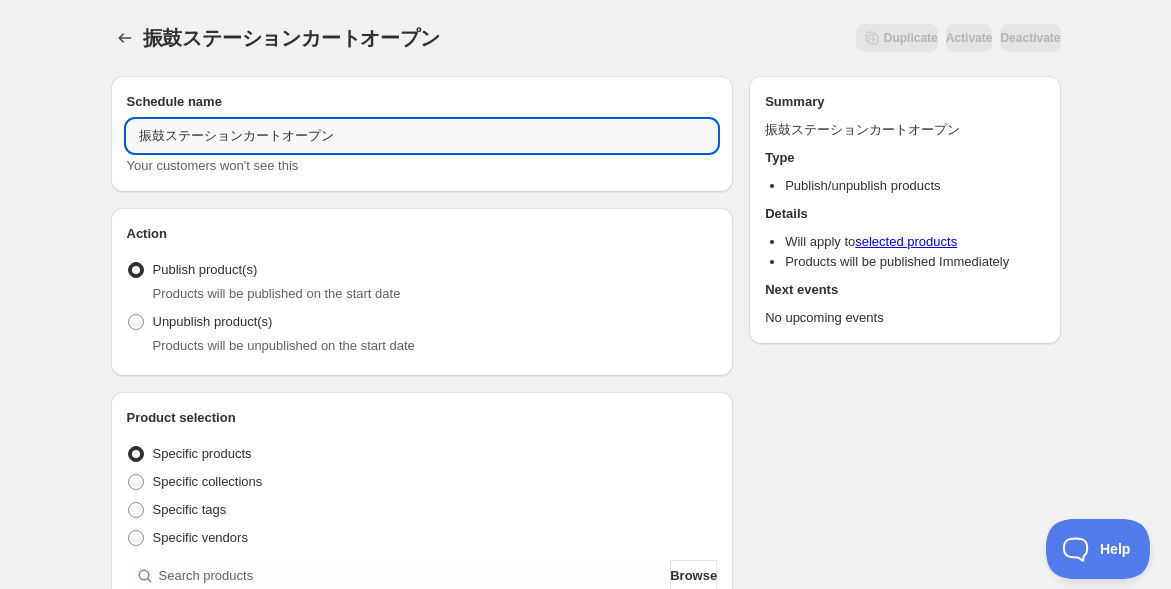 type on "振鼓ステーションカートオープン" 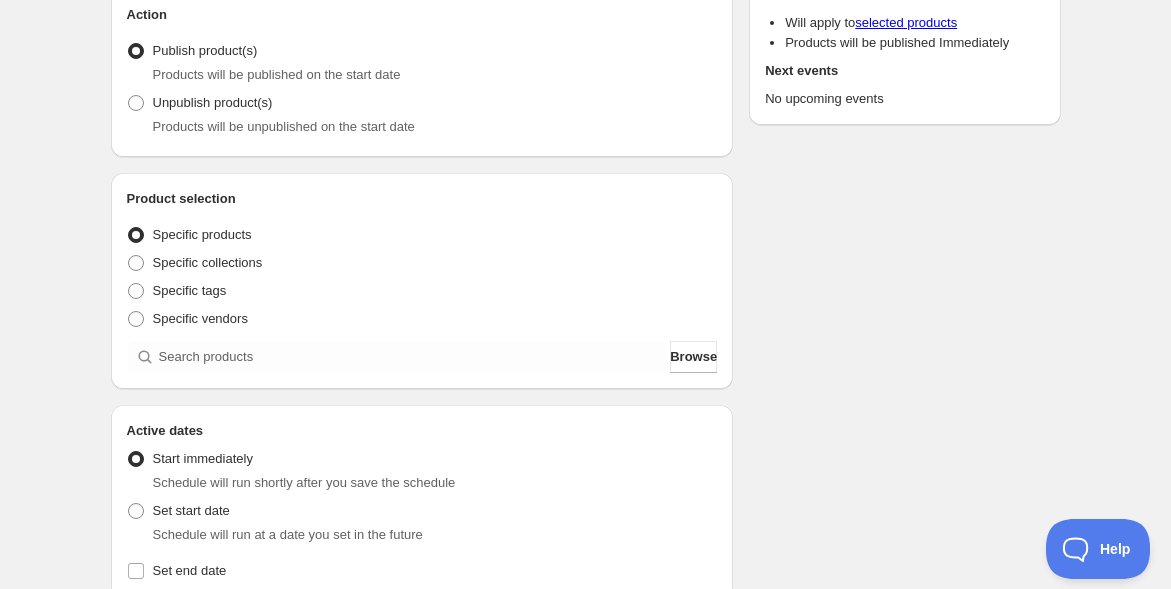 scroll, scrollTop: 222, scrollLeft: 0, axis: vertical 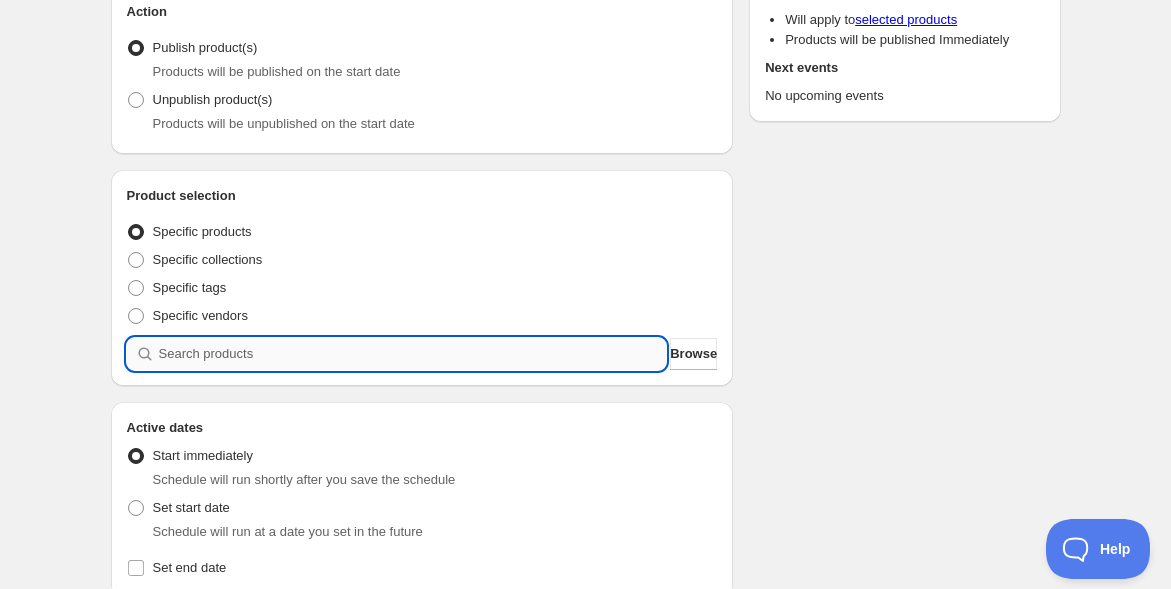 click at bounding box center [413, 354] 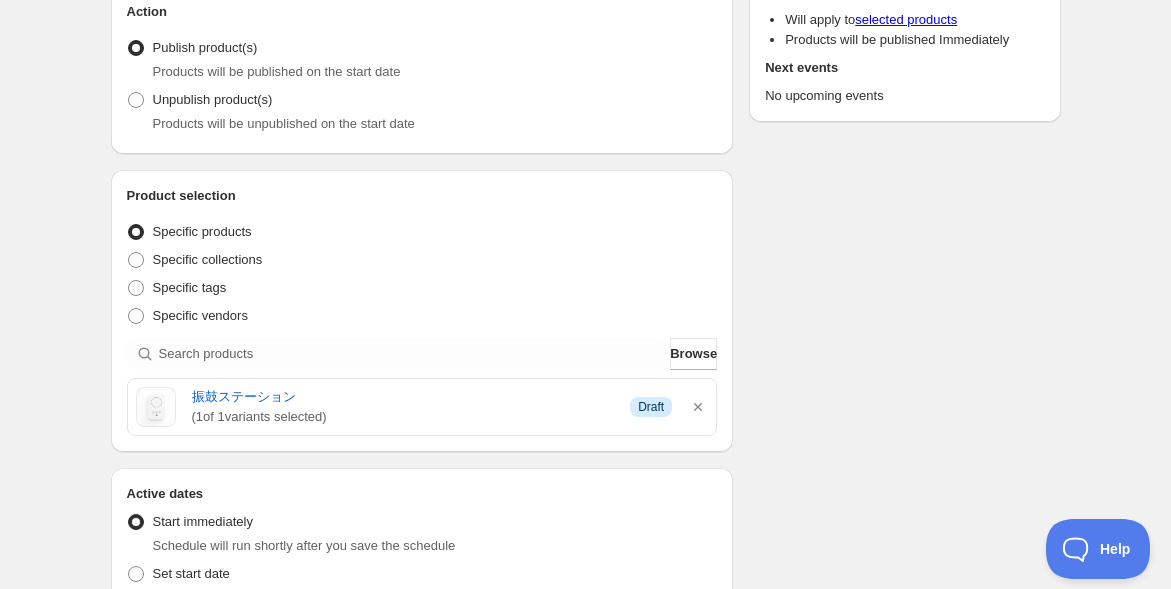 click on "振鼓ステーションカートオープン. This page is ready 振鼓ステーションカートオープン Duplicate Activate Deactivate More actions Duplicate Activate Deactivate Submit Schedule name 振鼓ステーションカートオープン Your customers won't see this Action Action Publish product(s) Products will be published on the start date Unpublish product(s) Products will be unpublished on the start date Product selection Entity type Specific products Specific collections Specific tags Specific vendors Browse 振鼓ステーション ( 1  of   1  variants selected) Info Draft Active dates Active Date Type Start immediately Schedule will run shortly after you save the schedule Set start date Schedule will run at a date you set in the future Set end date Repeating Repeating Ok Cancel Every 1 Date range Days Weeks Months Years Days Ends Never On specific date After a number of occurances Tags Countdown timer Open theme editor Type" at bounding box center [585, 573] 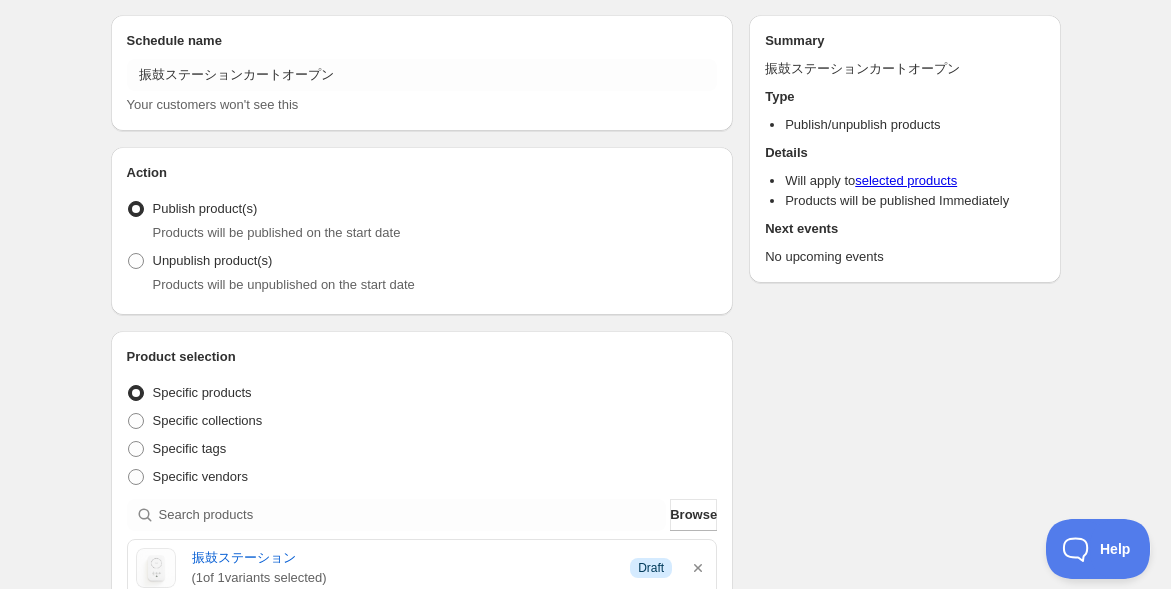 scroll, scrollTop: 0, scrollLeft: 0, axis: both 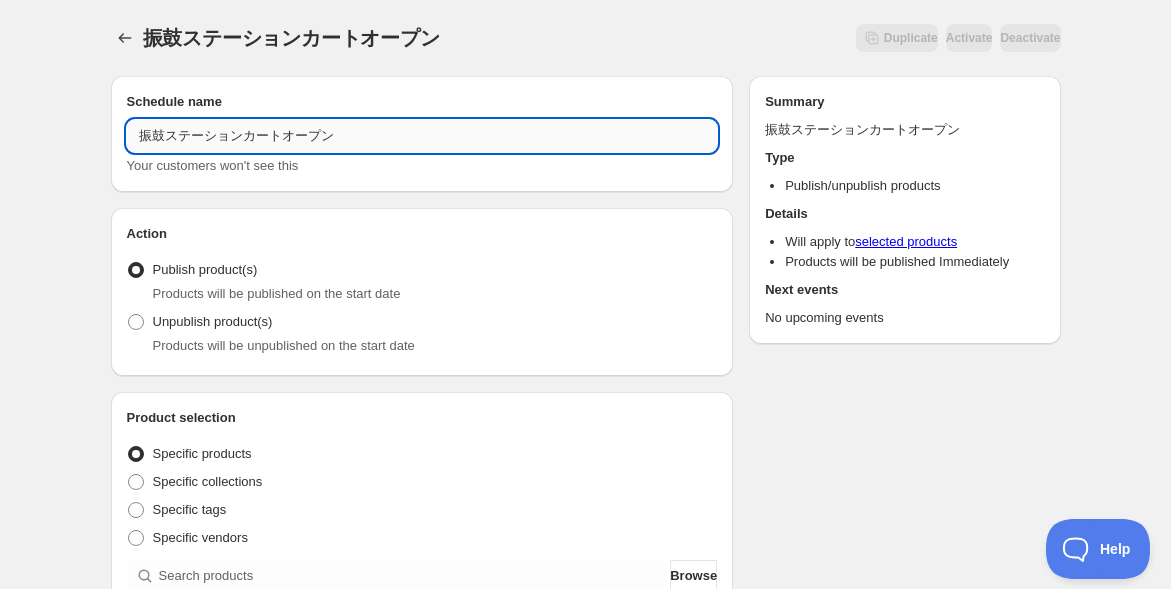 click on "振鼓ステーションカートオープン" at bounding box center [422, 136] 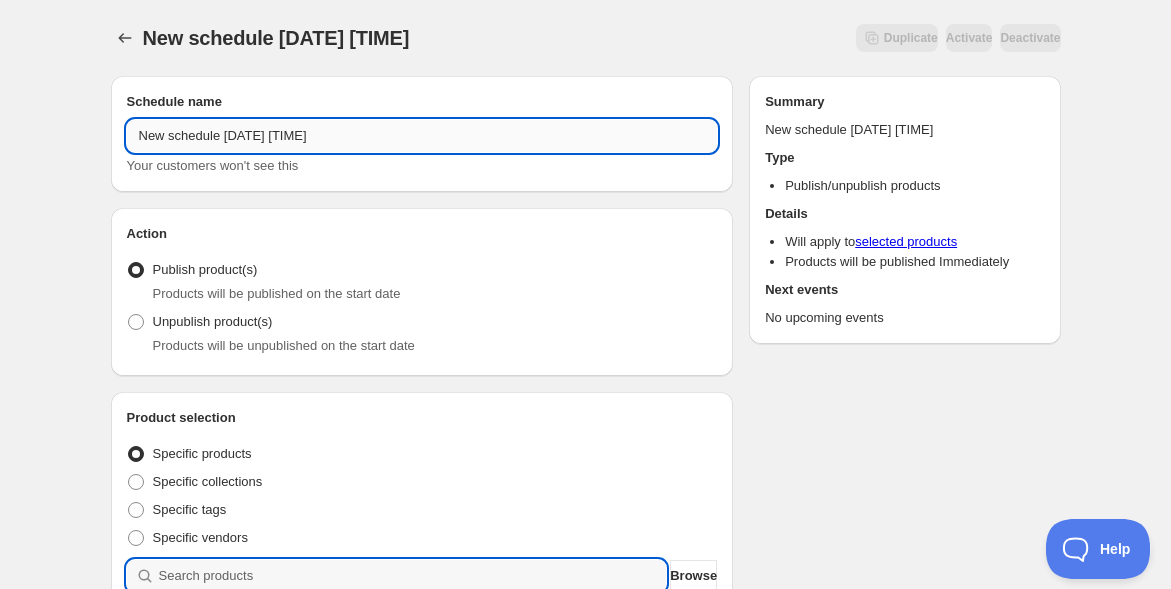 click on "New schedule [DATE] [TIME]" at bounding box center [422, 136] 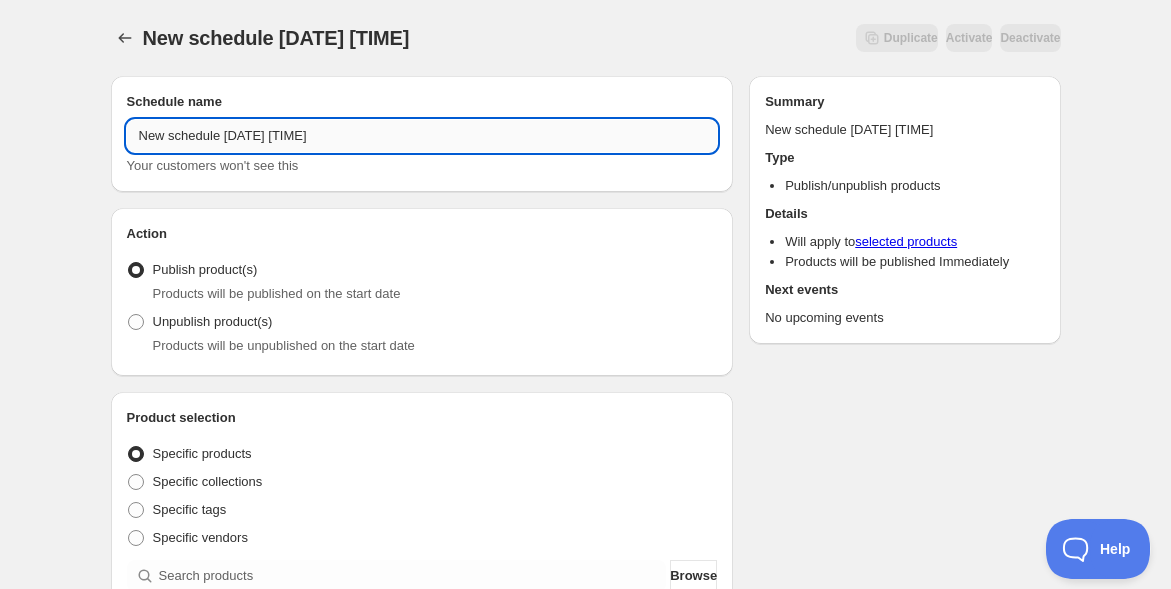 click on "New schedule [DATE] [TIME]" at bounding box center [422, 136] 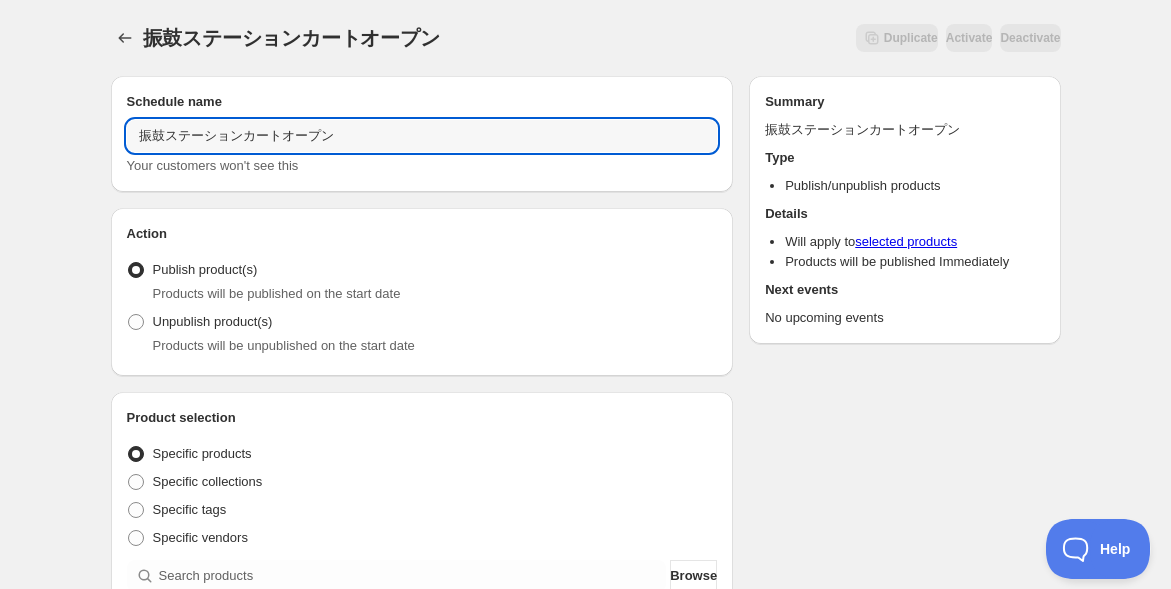 type on "振鼓ステーションカートオープン" 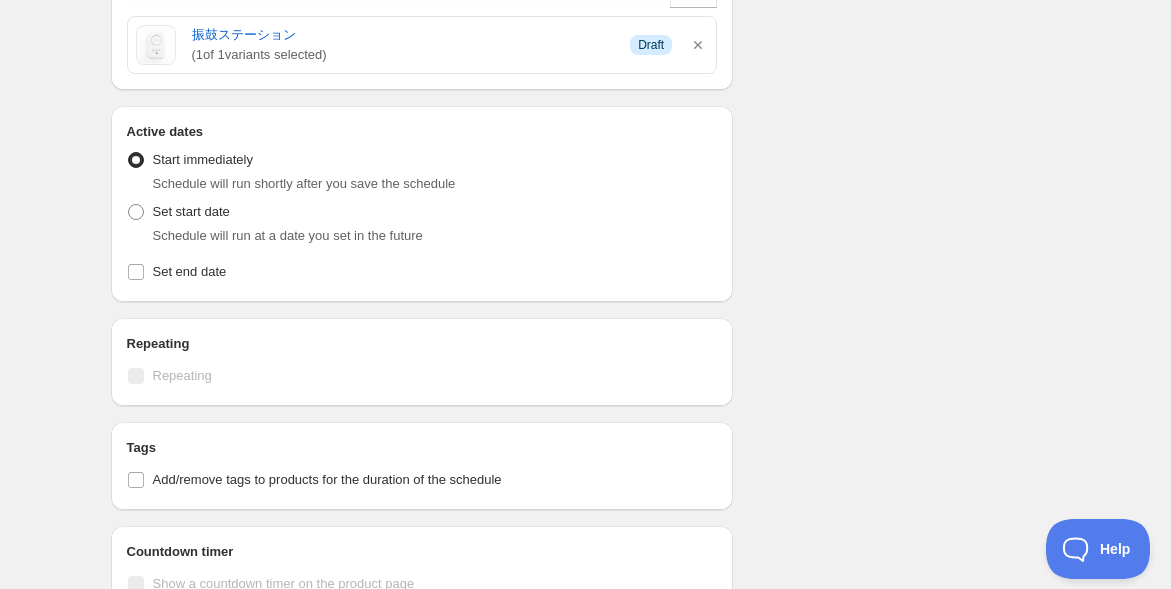 scroll, scrollTop: 666, scrollLeft: 0, axis: vertical 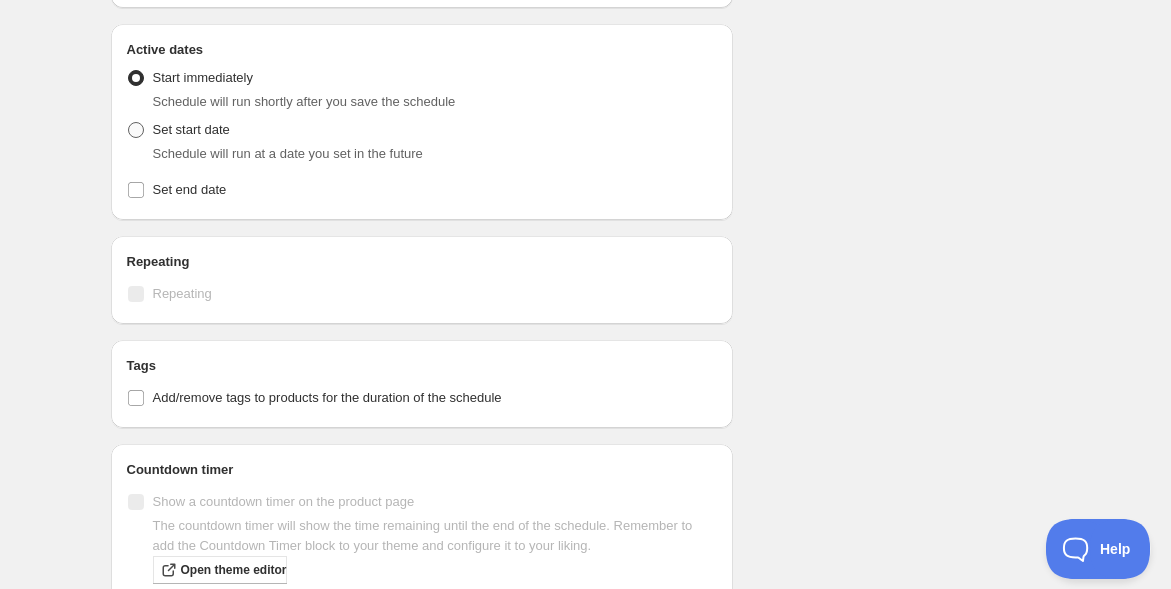 click at bounding box center (136, 130) 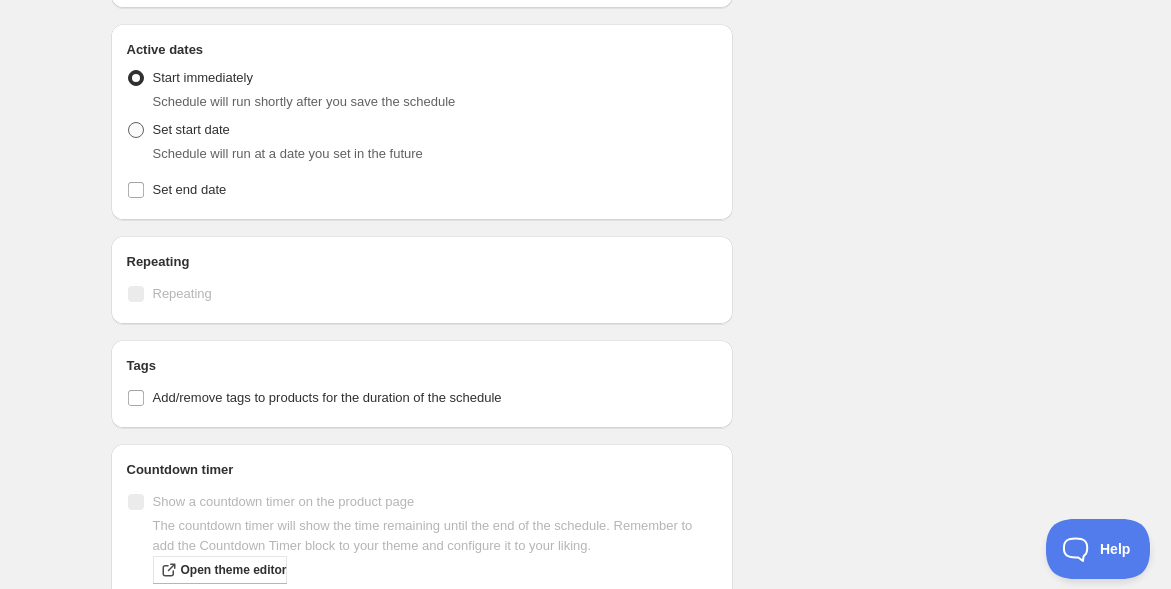radio on "true" 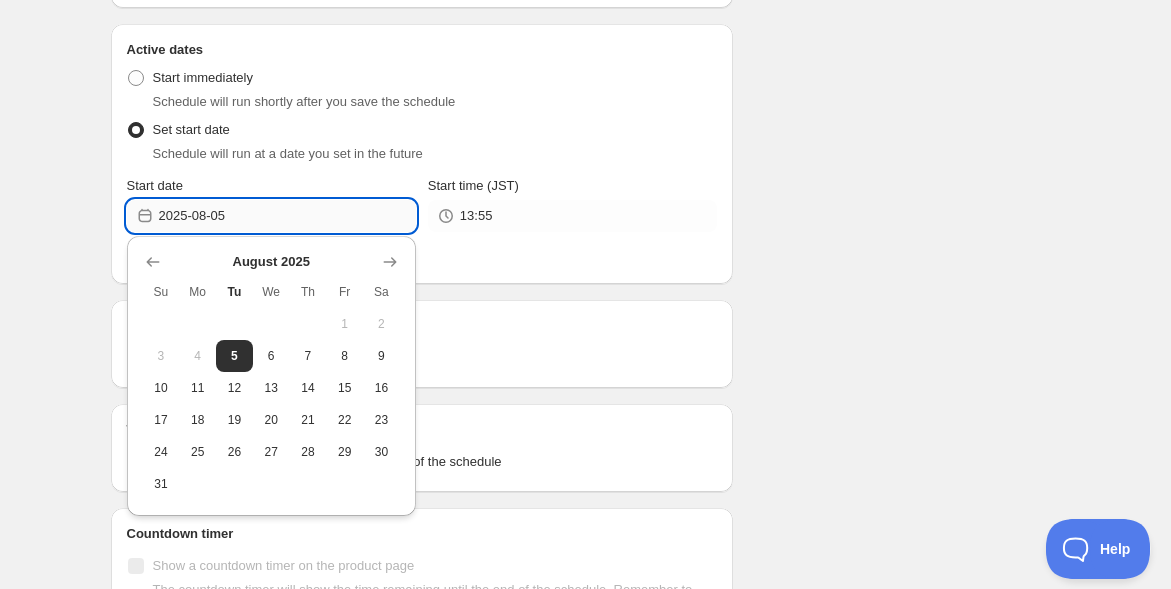 click on "2025-08-05" at bounding box center [287, 216] 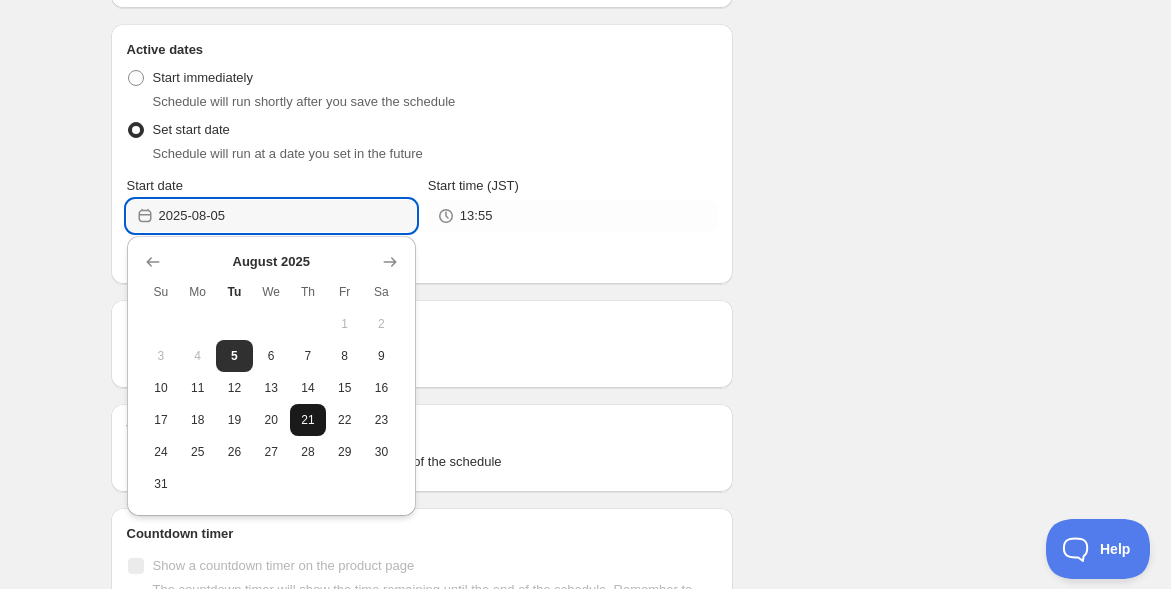 click on "21" at bounding box center [308, 420] 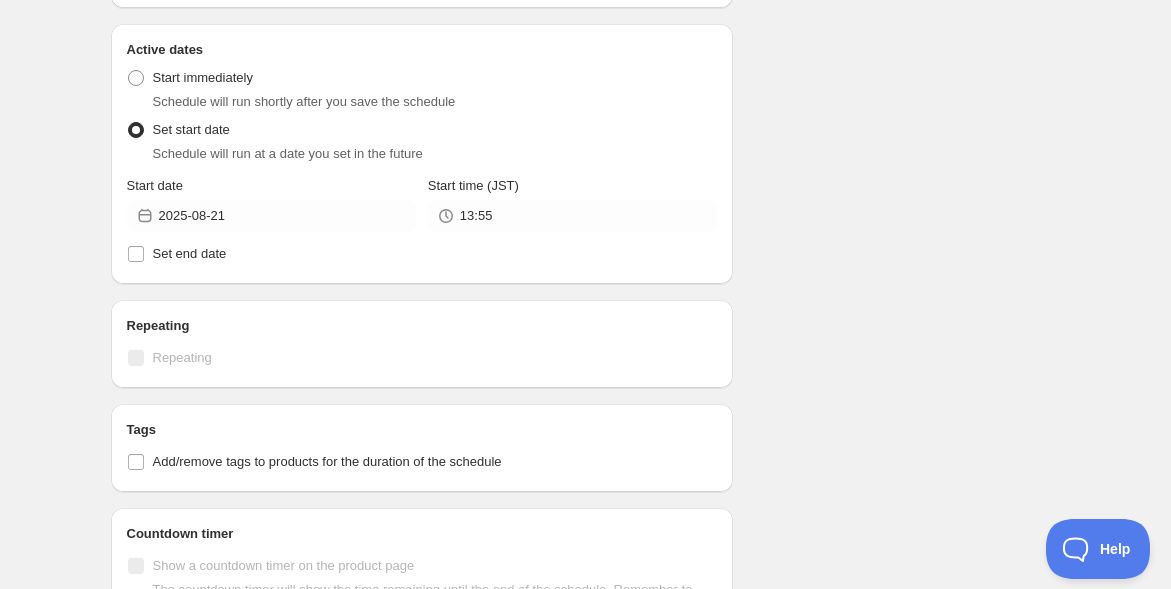 type on "2025-08-21" 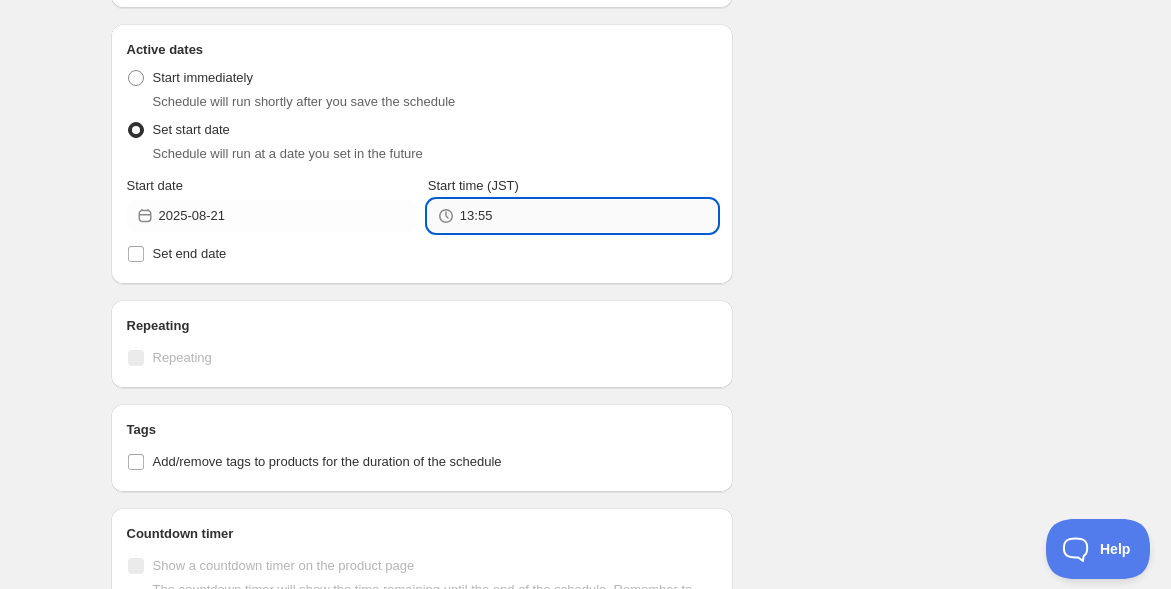 click on "13:55" at bounding box center (588, 216) 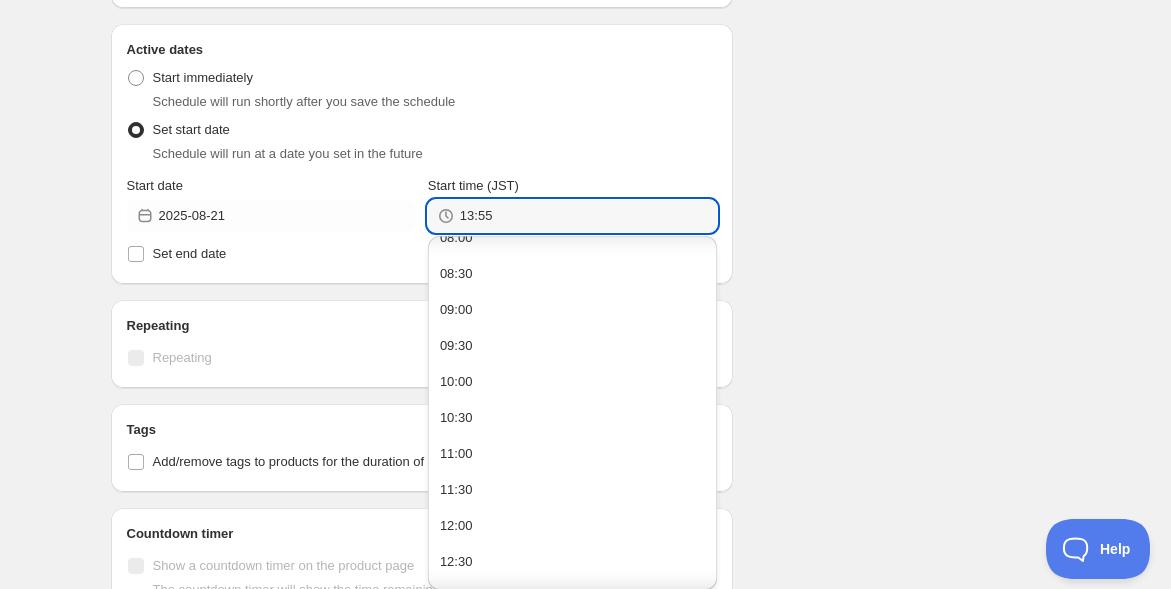 scroll, scrollTop: 666, scrollLeft: 0, axis: vertical 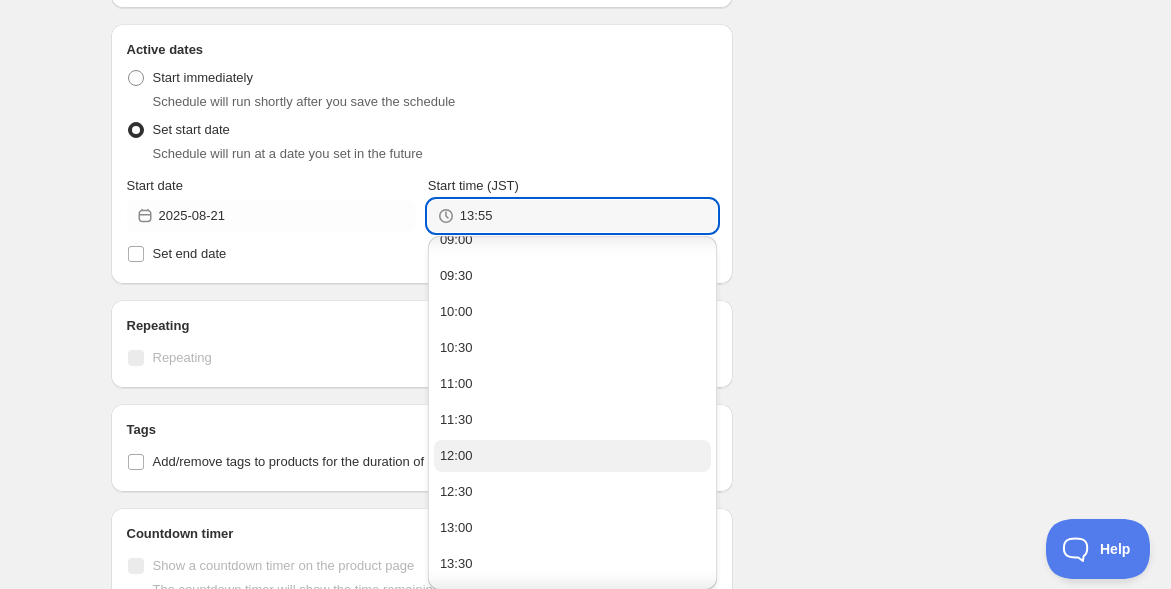 click on "12:00" at bounding box center [572, 456] 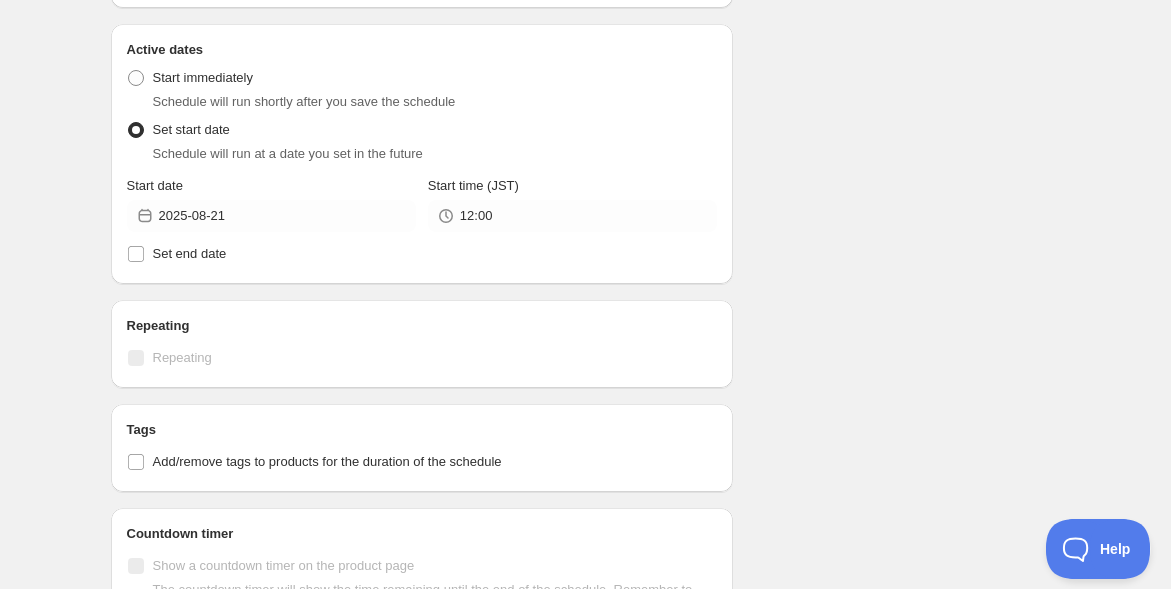 click on "振鼓ステーションカートオープン. This page is ready 振鼓ステーションカートオープン Duplicate Activate Deactivate More actions Duplicate Activate Deactivate Submit Schedule name 振鼓ステーションカートオープン Your customers won't see this Action Action Publish product(s) Products will be published on the start date Unpublish product(s) Products will be unpublished on the start date Product selection Entity type Specific products Specific collections Specific tags Specific vendors Browse 振鼓ステーション ( 1  of   1  variants selected) Info Draft Active dates Active Date Type Start immediately Schedule will run shortly after you save the schedule Set start date Schedule will run at a date you set in the future Start date [DATE] Start time (JST) [TIME] Set end date Repeating Repeating Ok Cancel Every 1 Date range Days Weeks Months Years Days Ends Never On specific date After a number of occurances Tags Countdown timer Open theme editor Anything else? Summary" at bounding box center [585, 161] 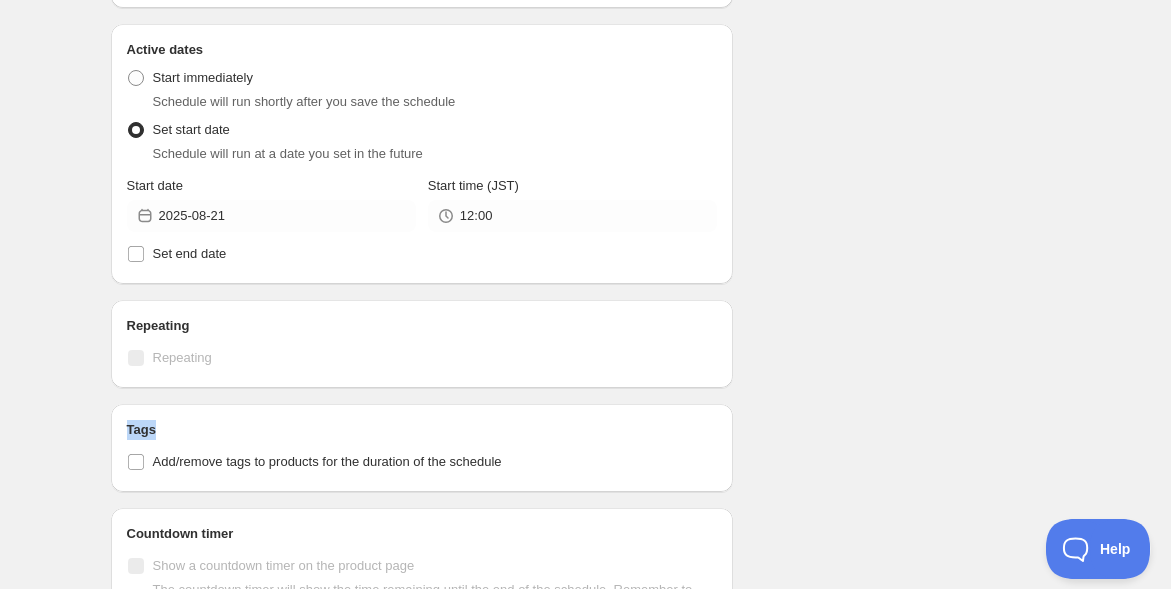 click on "振鼓ステーションカートオープン. This page is ready 振鼓ステーションカートオープン Duplicate Activate Deactivate More actions Duplicate Activate Deactivate Submit Schedule name 振鼓ステーションカートオープン Your customers won't see this Action Action Publish product(s) Products will be published on the start date Unpublish product(s) Products will be unpublished on the start date Product selection Entity type Specific products Specific collections Specific tags Specific vendors Browse 振鼓ステーション ( 1  of   1  variants selected) Info Draft Active dates Active Date Type Start immediately Schedule will run shortly after you save the schedule Set start date Schedule will run at a date you set in the future Start date [DATE] Start time (JST) [TIME] Set end date Repeating Repeating Ok Cancel Every 1 Date range Days Weeks Months Years Days Ends Never On specific date After a number of occurances Tags Countdown timer Open theme editor Anything else? Summary" at bounding box center (585, 161) 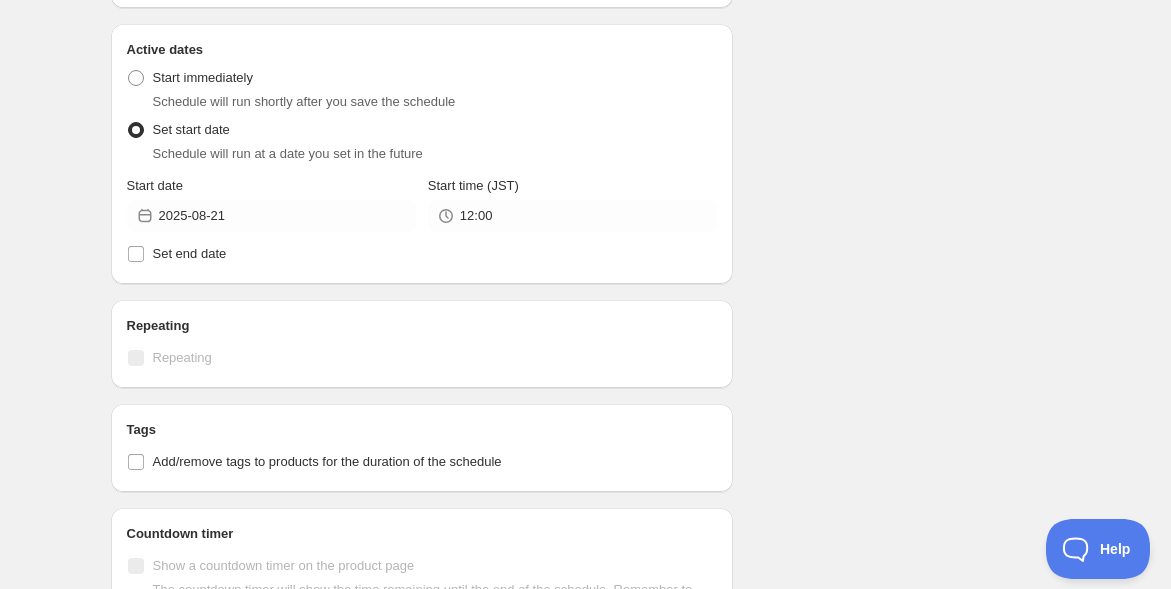 click on "振鼓ステーションカートオープン. This page is ready 振鼓ステーションカートオープン Duplicate Activate Deactivate More actions Duplicate Activate Deactivate Submit Schedule name 振鼓ステーションカートオープン Your customers won't see this Action Action Publish product(s) Products will be published on the start date Unpublish product(s) Products will be unpublished on the start date Product selection Entity type Specific products Specific collections Specific tags Specific vendors Browse 振鼓ステーション ( 1  of   1  variants selected) Info Draft Active dates Active Date Type Start immediately Schedule will run shortly after you save the schedule Set start date Schedule will run at a date you set in the future Start date [DATE] Start time (JST) [TIME] Set end date Repeating Repeating Ok Cancel Every 1 Date range Days Weeks Months Years Days Ends Never On specific date After a number of occurances Tags Countdown timer Open theme editor Anything else? Summary" at bounding box center [585, 161] 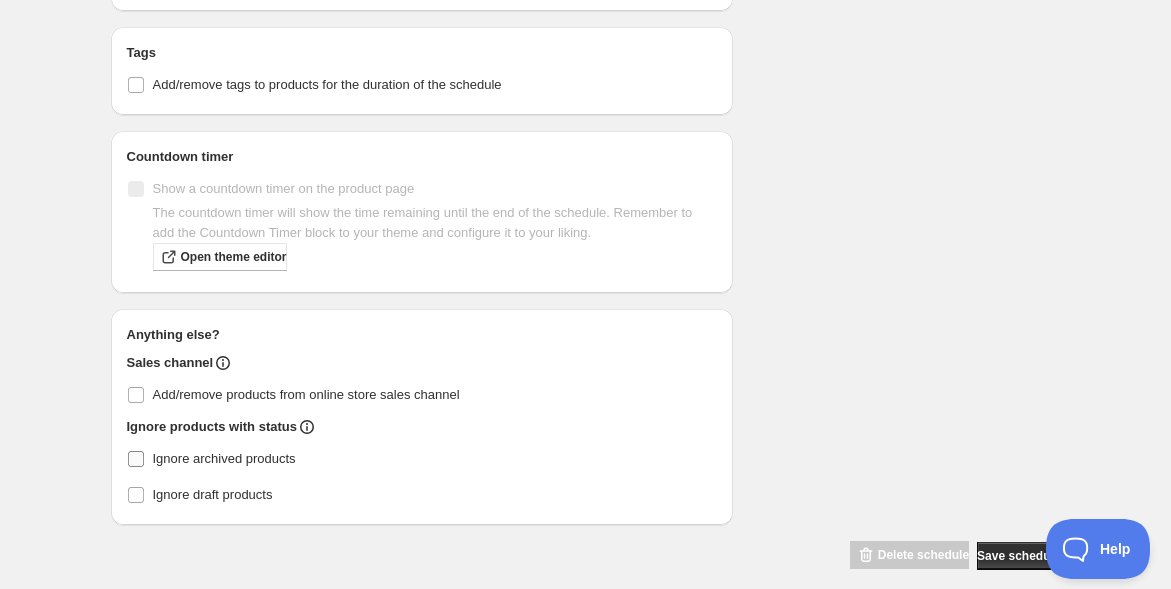scroll, scrollTop: 1060, scrollLeft: 0, axis: vertical 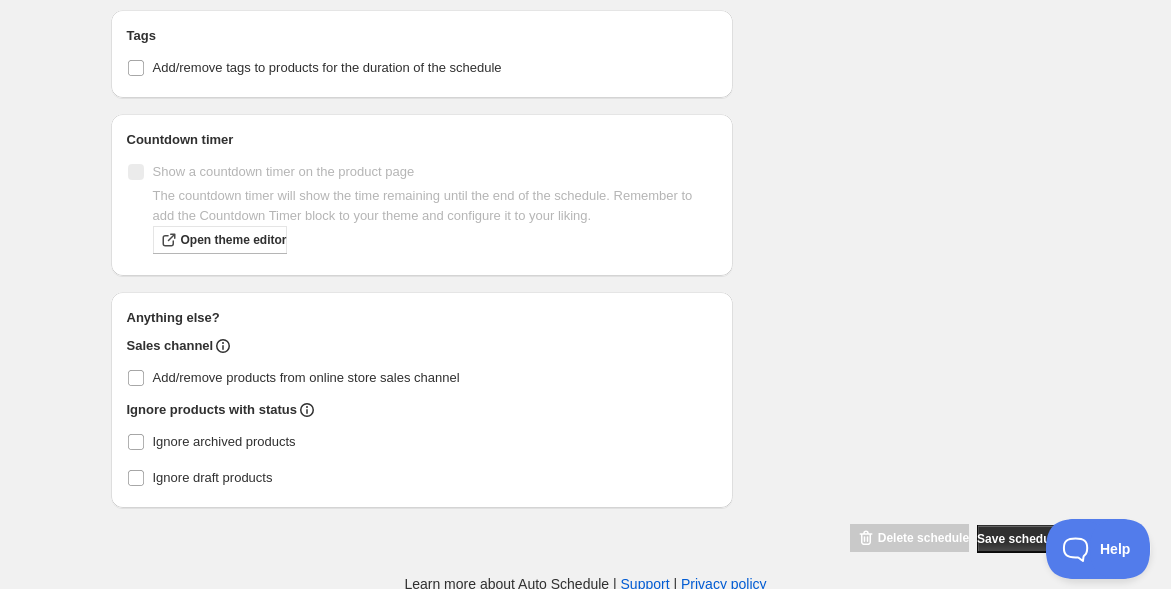 click on "Schedule name 振鼓ステーションカートオープン Your customers won't see this Action Action Publish product(s) Products will be published on the start date Unpublish product(s) Products will be unpublished on the start date Product selection Entity type Specific products Specific collections Specific tags Specific vendors Browse 振鼓ステーション ( 1  of   1  variants selected) Info Draft Active dates Active Date Type Start immediately Schedule will run shortly after you save the schedule Set start date Schedule will run at a date you set in the future Start date [DATE] Start time (JST) [TIME] Set end date Repeating Repeating Ok Cancel Every 1 Date range Days Weeks Months Years Days Ends Never On specific date After a number of occurances Tags Add/remove tags to products for the duration of the schedule Countdown timer Show a countdown timer on the product page Open theme editor Anything else? Sales channel Add/remove products from online store sales channel Ignore products with status" at bounding box center (578, -223) 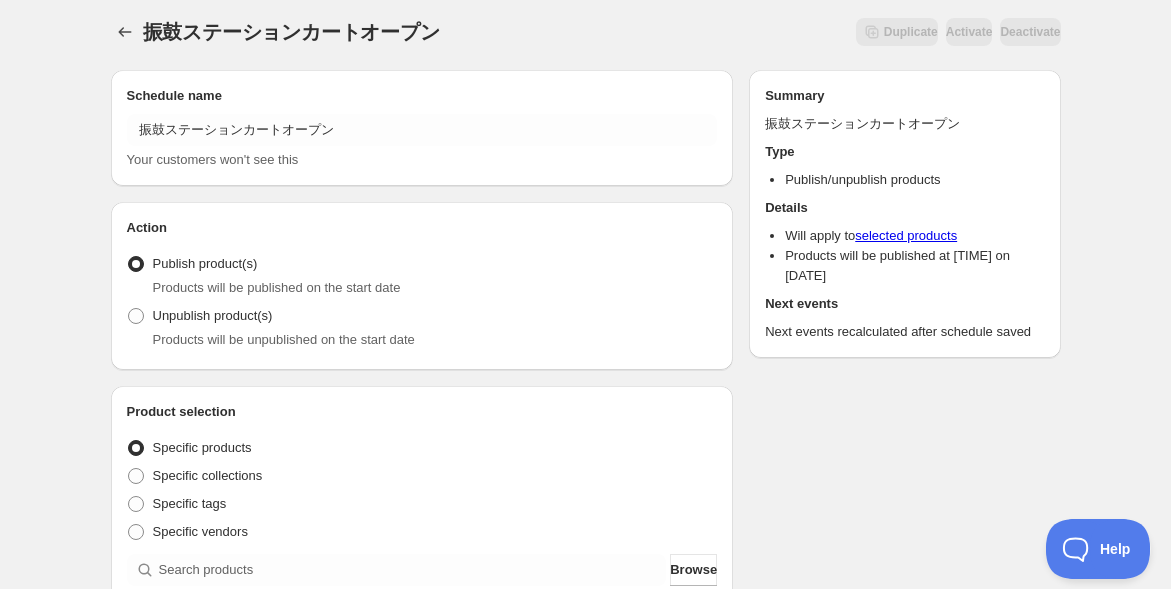 scroll, scrollTop: 0, scrollLeft: 0, axis: both 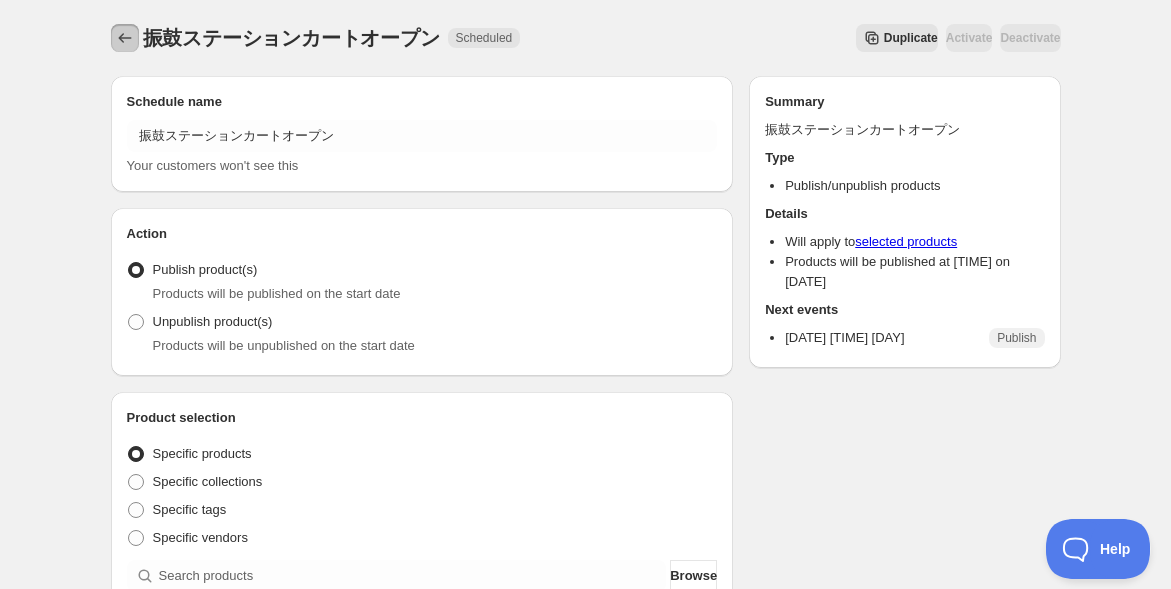 click 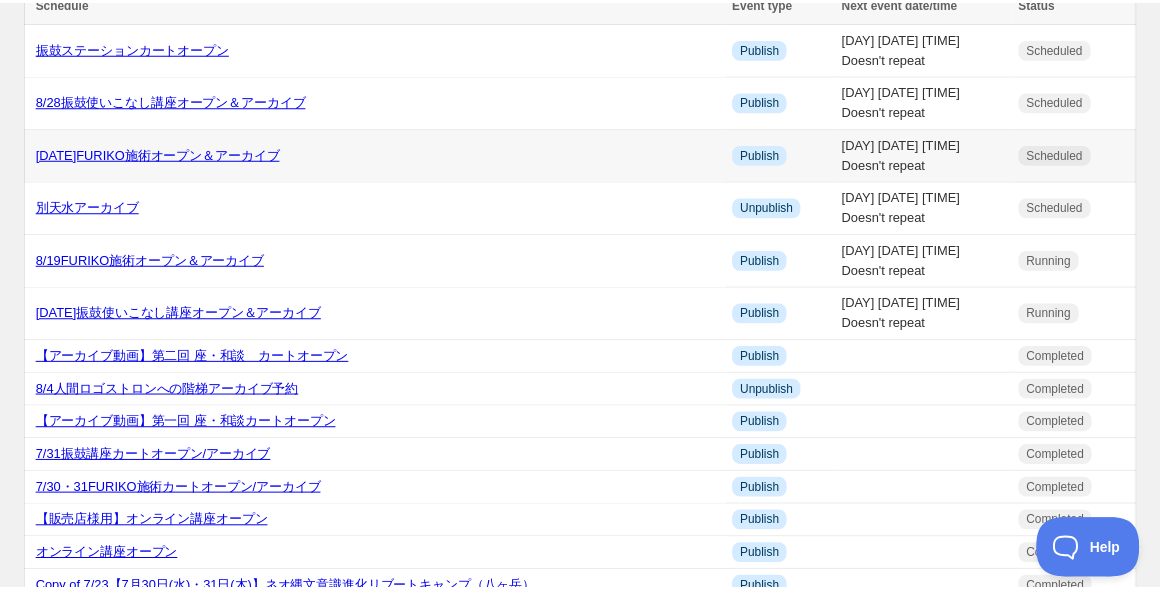 scroll, scrollTop: 0, scrollLeft: 0, axis: both 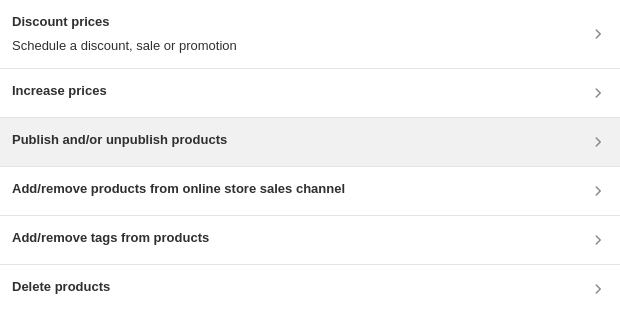 click on "Publish and/or unpublish products" at bounding box center (310, 142) 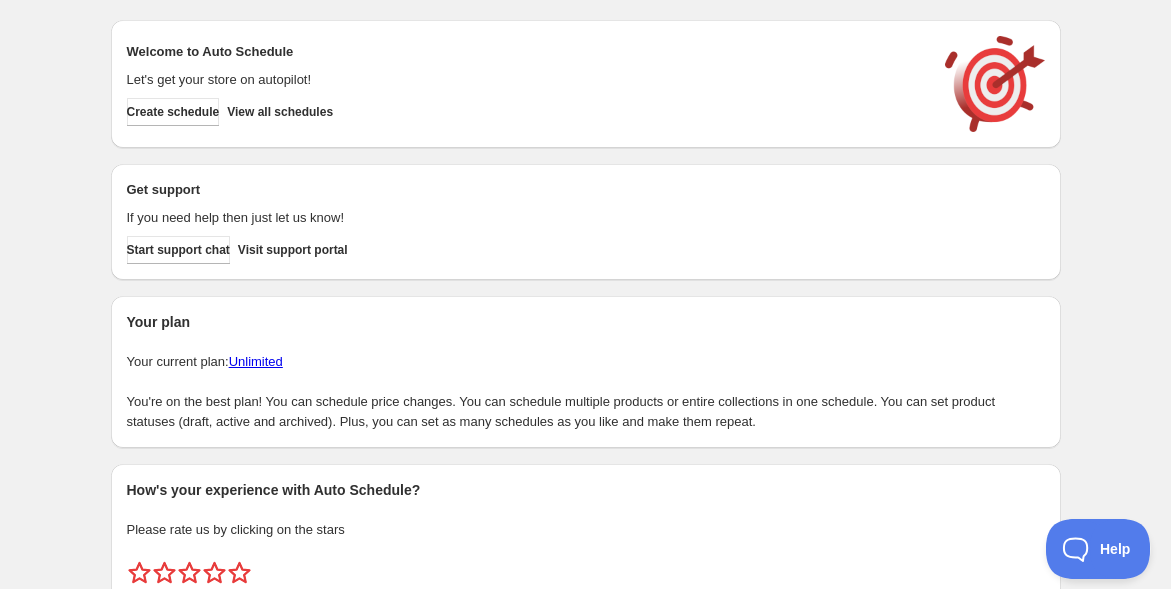 scroll, scrollTop: 0, scrollLeft: 0, axis: both 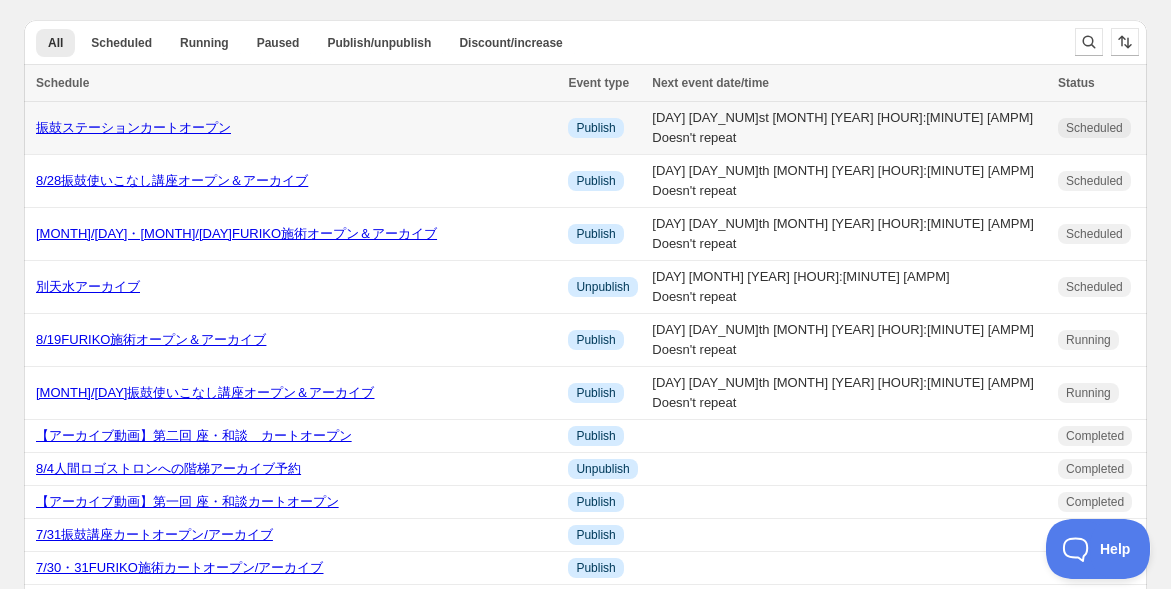 click on "振鼓ステーションカートオープン" at bounding box center (133, 127) 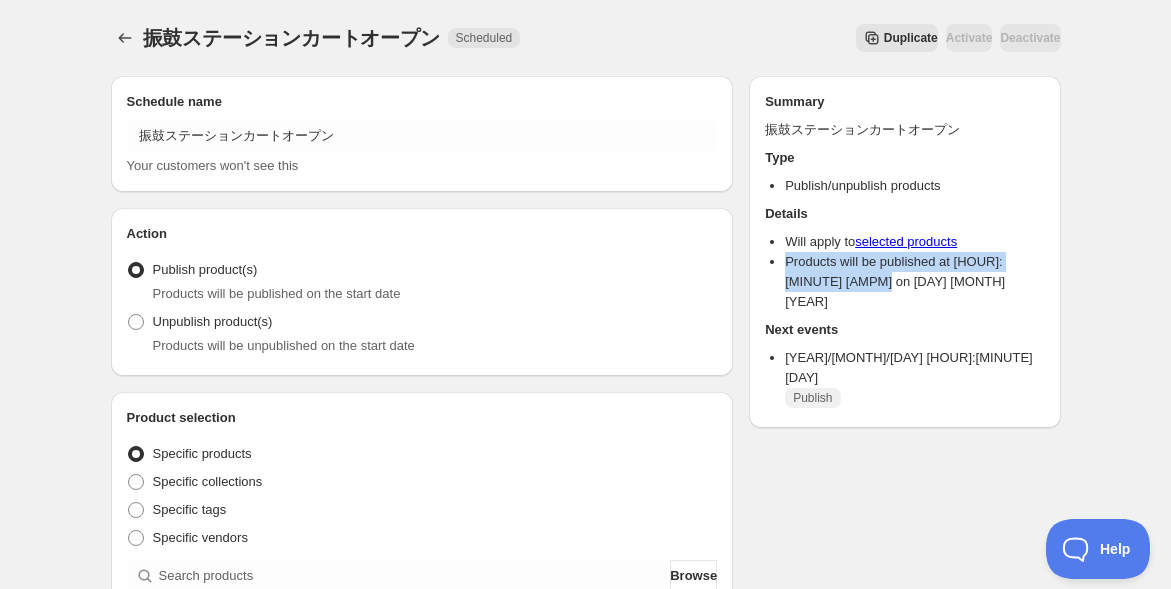 drag, startPoint x: 835, startPoint y: 286, endPoint x: 788, endPoint y: 268, distance: 50.32892 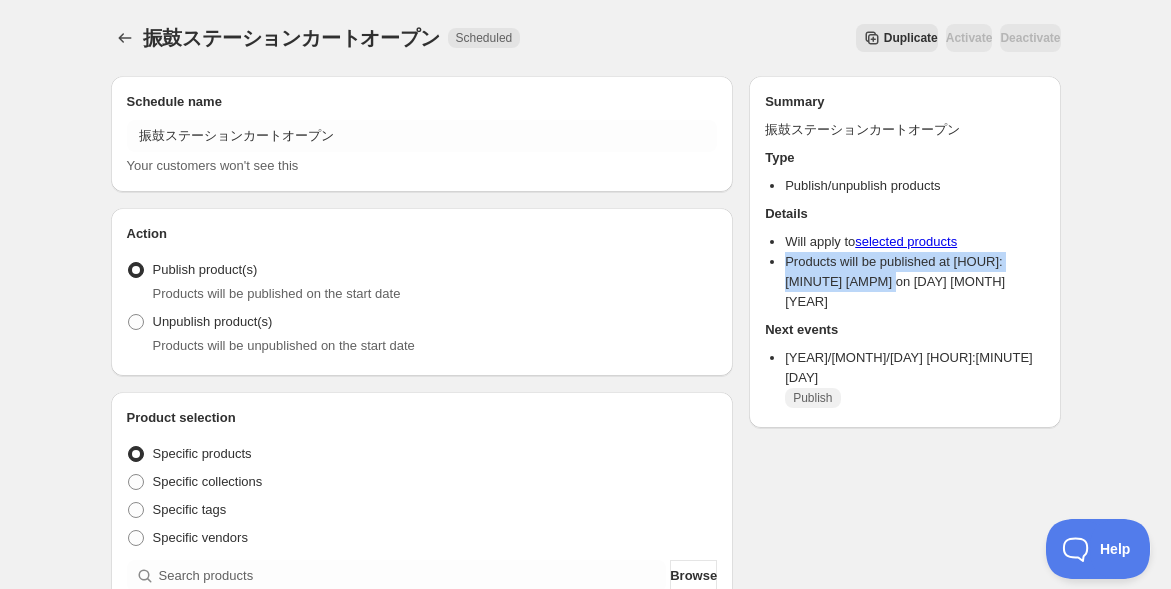 drag, startPoint x: 841, startPoint y: 283, endPoint x: 778, endPoint y: 266, distance: 65.25335 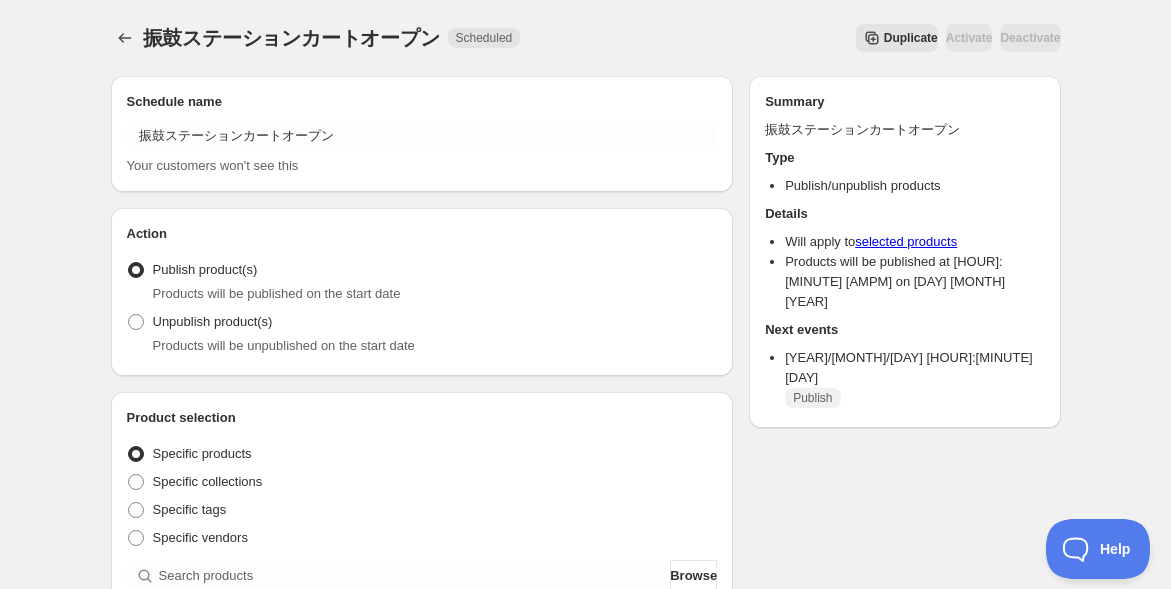 click on "振鼓ステーションカートオープン. This page is ready 振鼓ステーションカートオープン Scheduled Duplicate Activate Deactivate More actions Duplicate Activate Deactivate Submit Schedule name 振鼓ステーションカートオープン Your customers won't see this Action Action Publish product(s) Products will be published on the start date Unpublish product(s) Products will be unpublished on the start date Product selection Entity type Specific products Specific collections Specific tags Specific vendors Browse 振鼓ステーション ( 1  of   1  variants selected) Info Draft Active dates Start date 2025-08-21 Start time (JST) 12:00 Set end date Repeating Repeating Ok Cancel Every 1 Date range Days Weeks Months Years Days Ends Never On specific date After a number of occurances Tags Add/remove tags to products for the duration of the schedule Countdown timer Show a countdown timer on the product page Open theme editor Anything else? Sales channel Ignore products with status Type" at bounding box center (585, 769) 